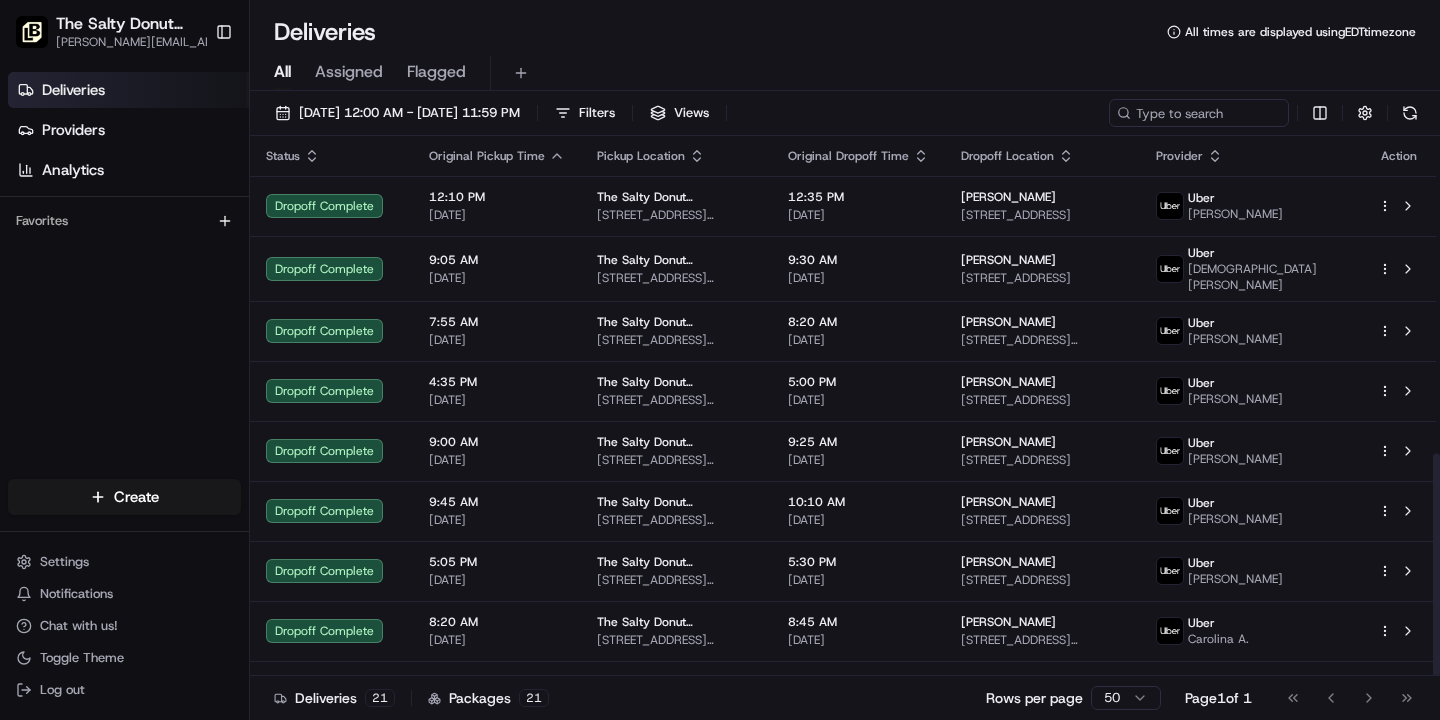 scroll, scrollTop: 0, scrollLeft: 0, axis: both 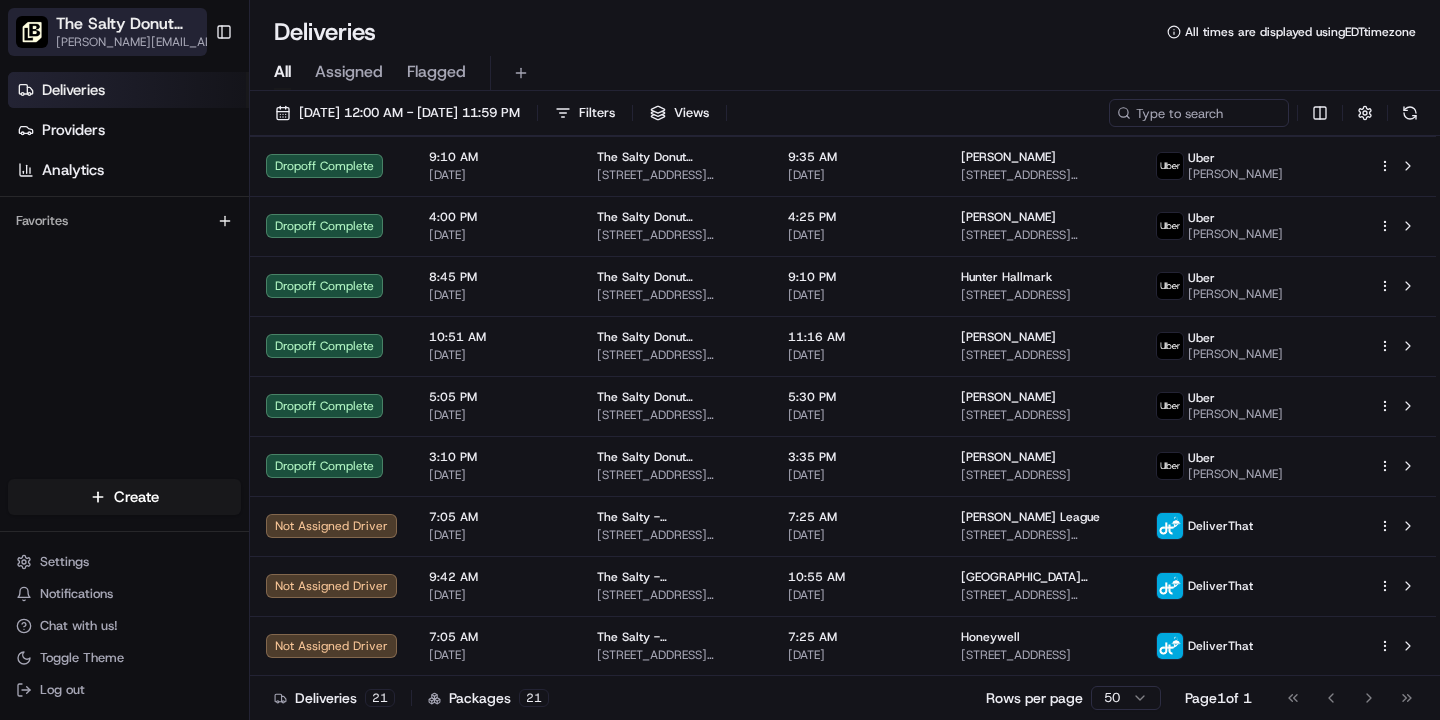 click on "The Salty Donut (South End)" at bounding box center (143, 24) 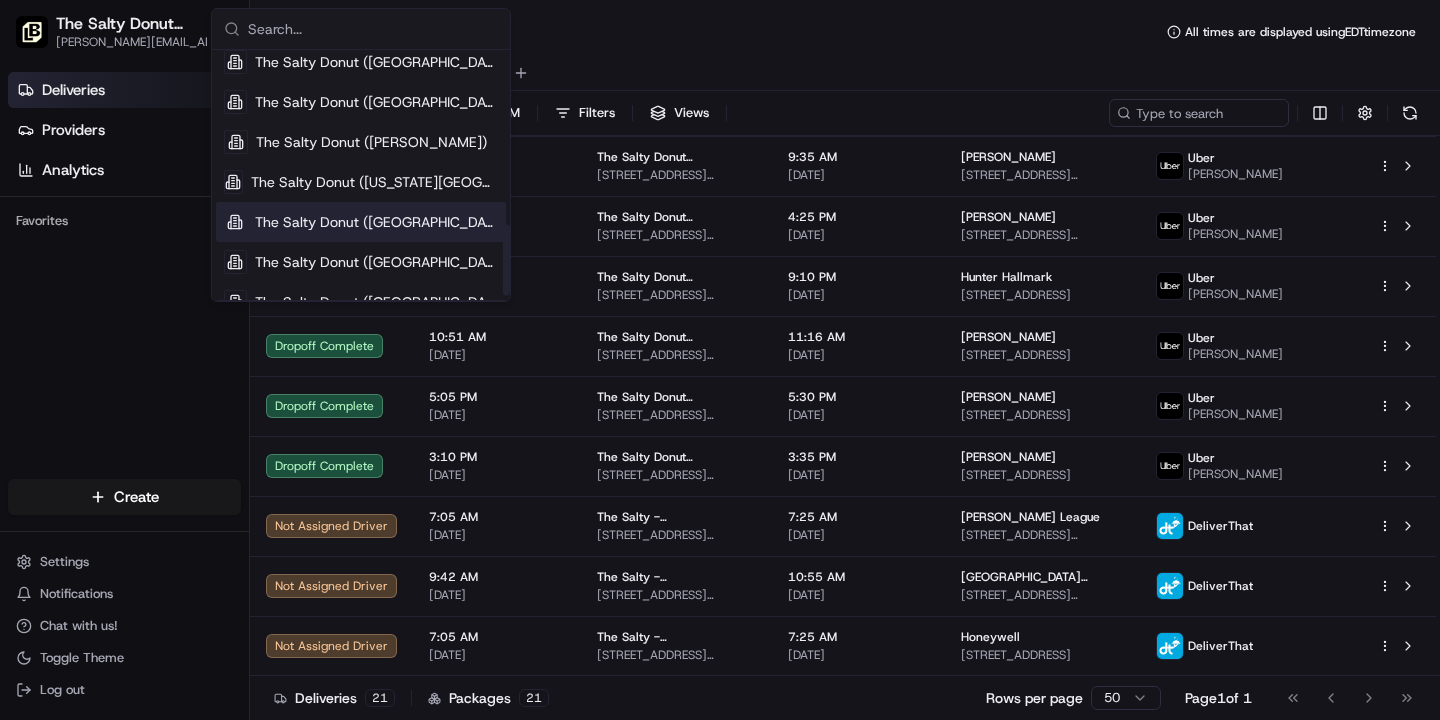 scroll, scrollTop: 630, scrollLeft: 0, axis: vertical 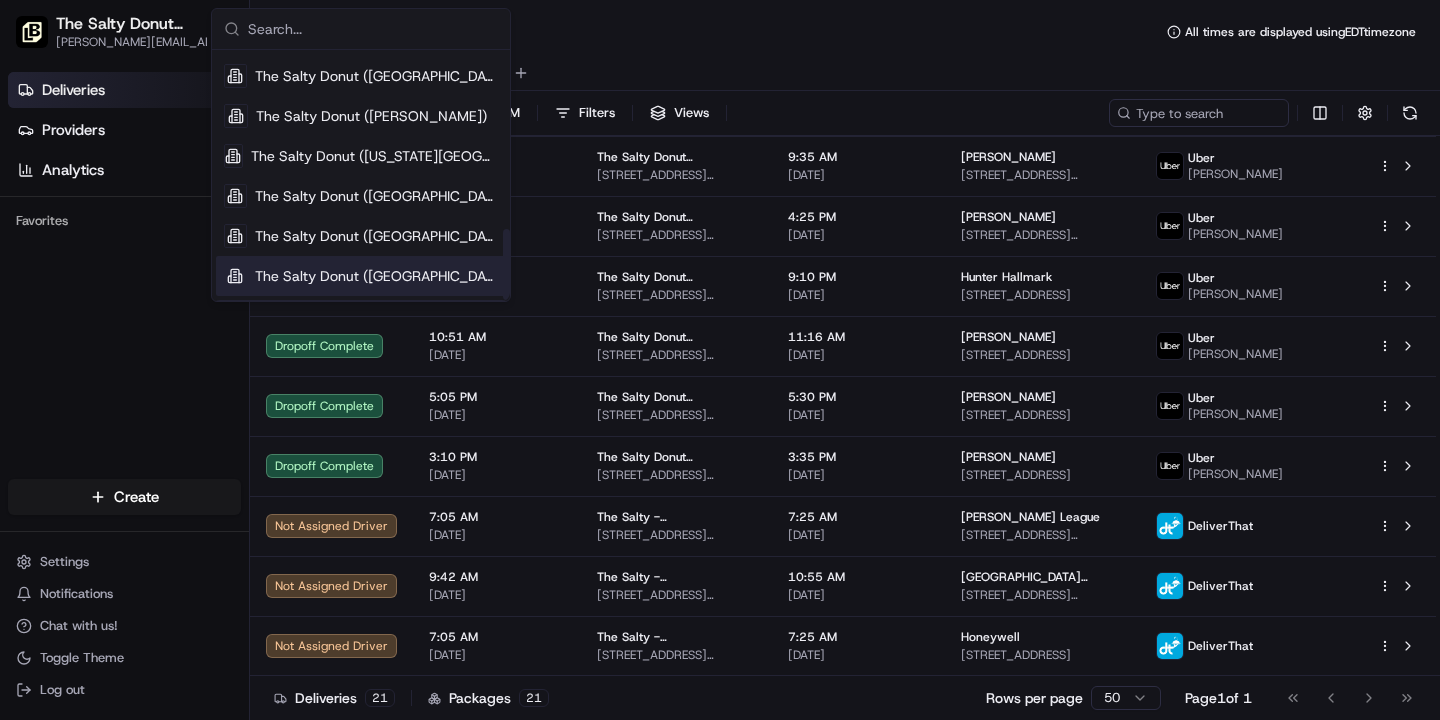 click on "The Salty Donut ([GEOGRAPHIC_DATA])" at bounding box center [376, 276] 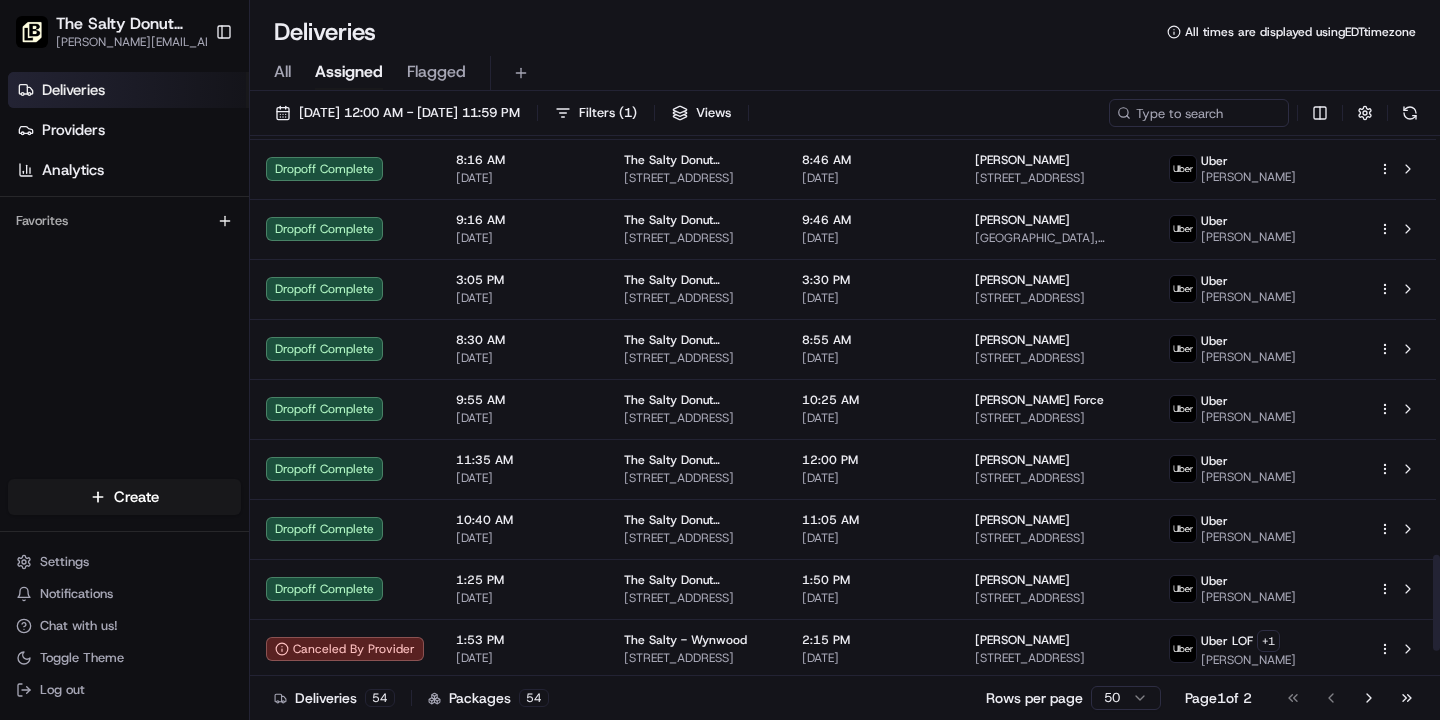scroll, scrollTop: 2358, scrollLeft: 0, axis: vertical 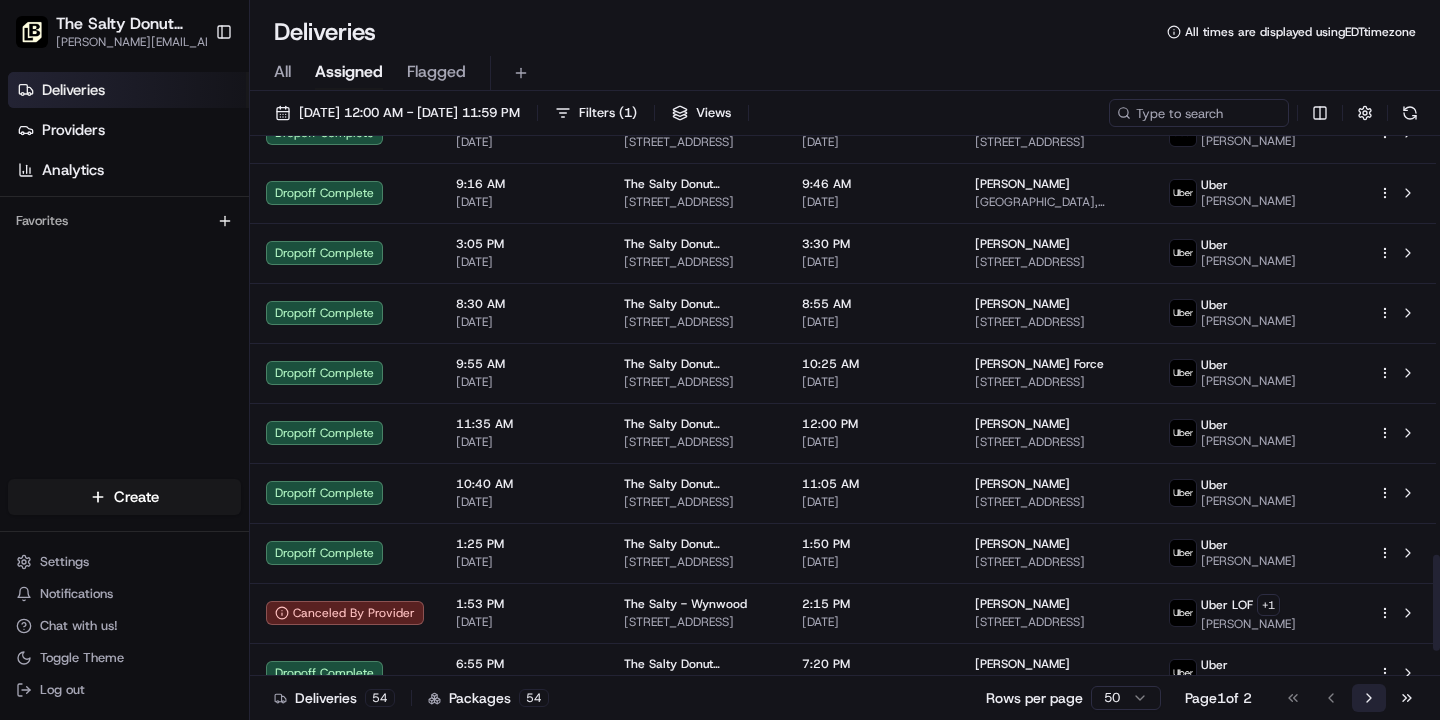 click on "Go to next page" at bounding box center [1369, 698] 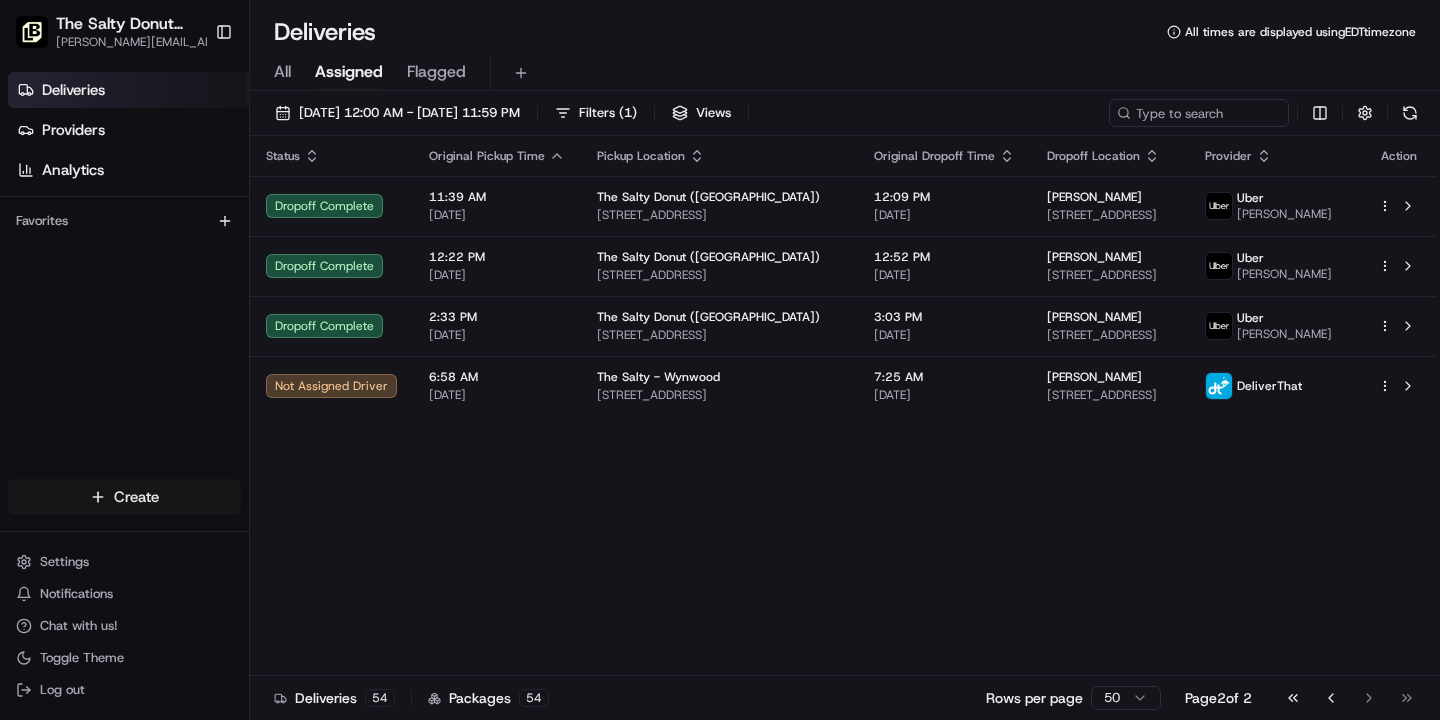 click on "The Salty Donut (Wynwood) erick.proenza@saltydonut.com Toggle Sidebar Deliveries Providers Analytics Favorites Main Menu Members & Organization Organization Users Roles Preferences Customization Tracking Orchestration Automations Locations Pickup Locations Dropoff Locations Billing Billing Refund Requests Integrations Notification Triggers Webhooks API Keys Request Logs Create Settings Notifications Chat with us! Toggle Theme Log out Deliveries All times are displayed using  EDT  timezone All Assigned Flagged 07/01/2025 12:00 AM - 07/31/2025 11:59 PM Filters ( 1 ) Views Status Original Pickup Time Pickup Location Original Dropoff Time Dropoff Location Provider Action Dropoff Complete 11:39 AM 07/13/2025 The Salty Donut (Wynwood) 50 NW 24th St #106, Miami, FL 33127, USA 12:09 PM 07/13/2025 Ana Pinon 1611 NW 12th Ave, Miami, FL 33136, USA Uber JOSETH R. Dropoff Complete 12:22 PM 07/13/2025 The Salty Donut (Wynwood) 50 NW 24th St #106, Miami, FL 33127, USA 12:52 PM 07/13/2025 Precious Hall Uber 2" at bounding box center [720, 360] 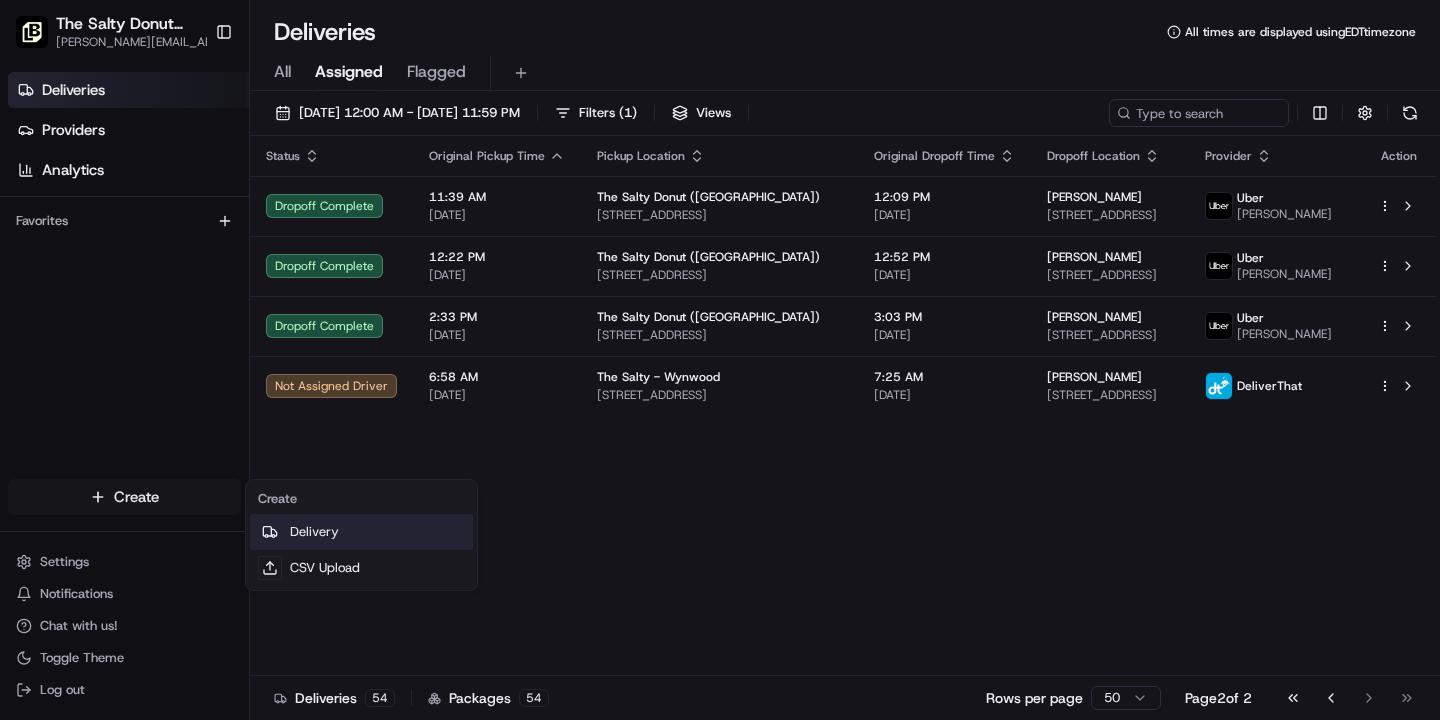 click on "Delivery" at bounding box center [361, 532] 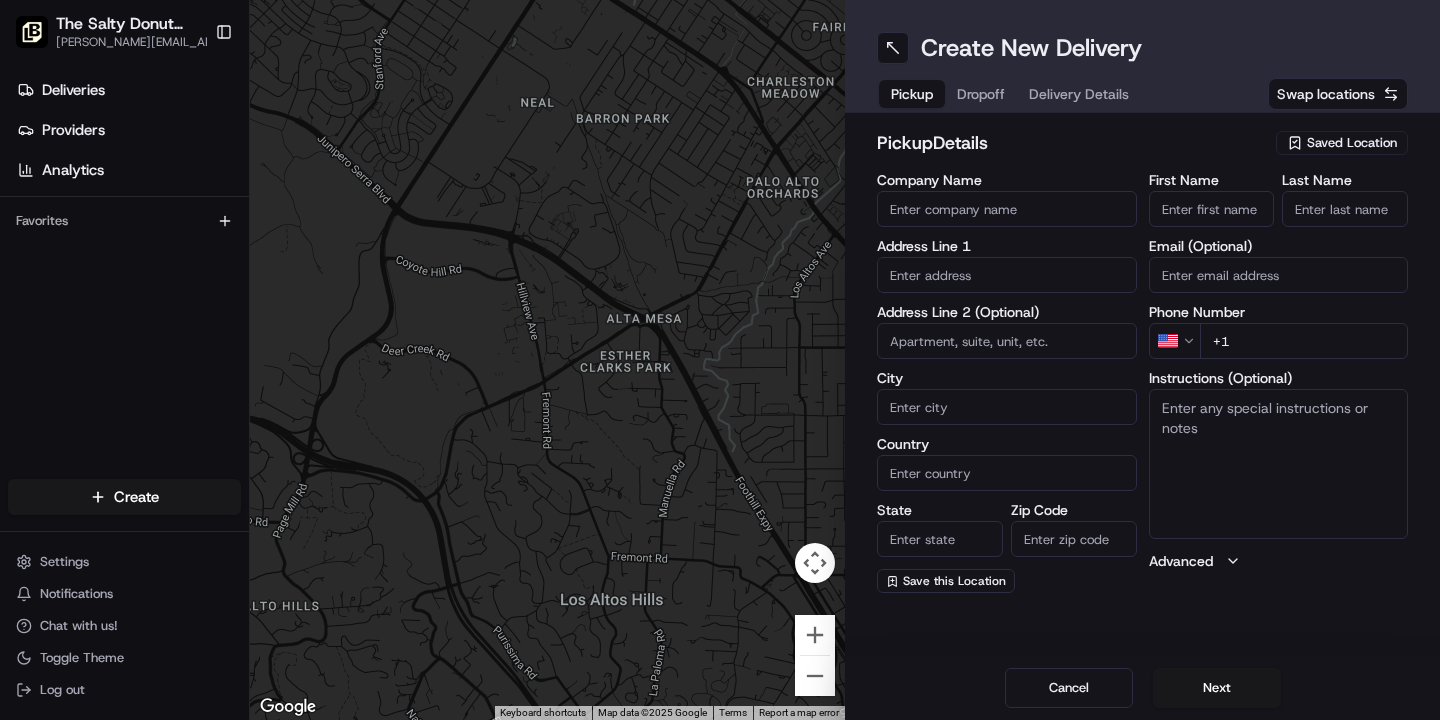 click on "Saved Location" at bounding box center (1352, 143) 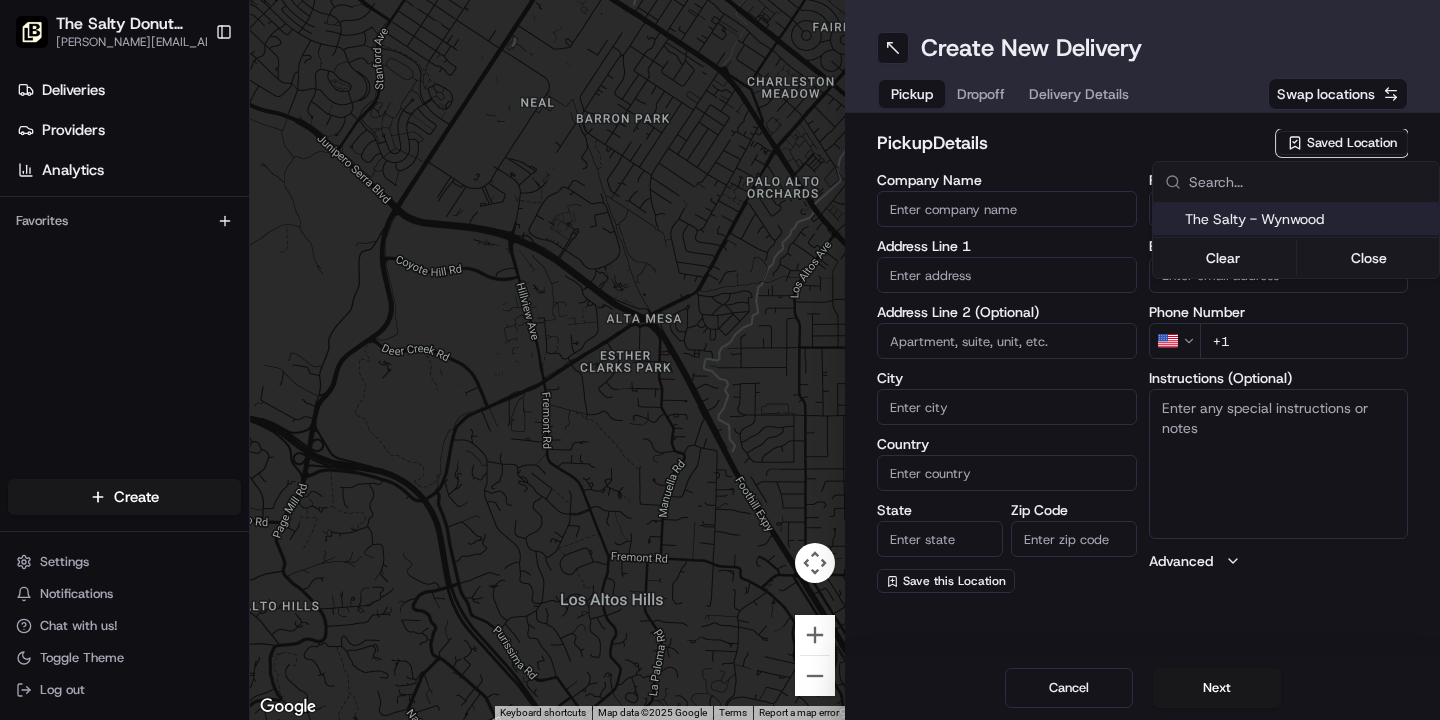 click on "The Salty - Wynwood" at bounding box center [1308, 219] 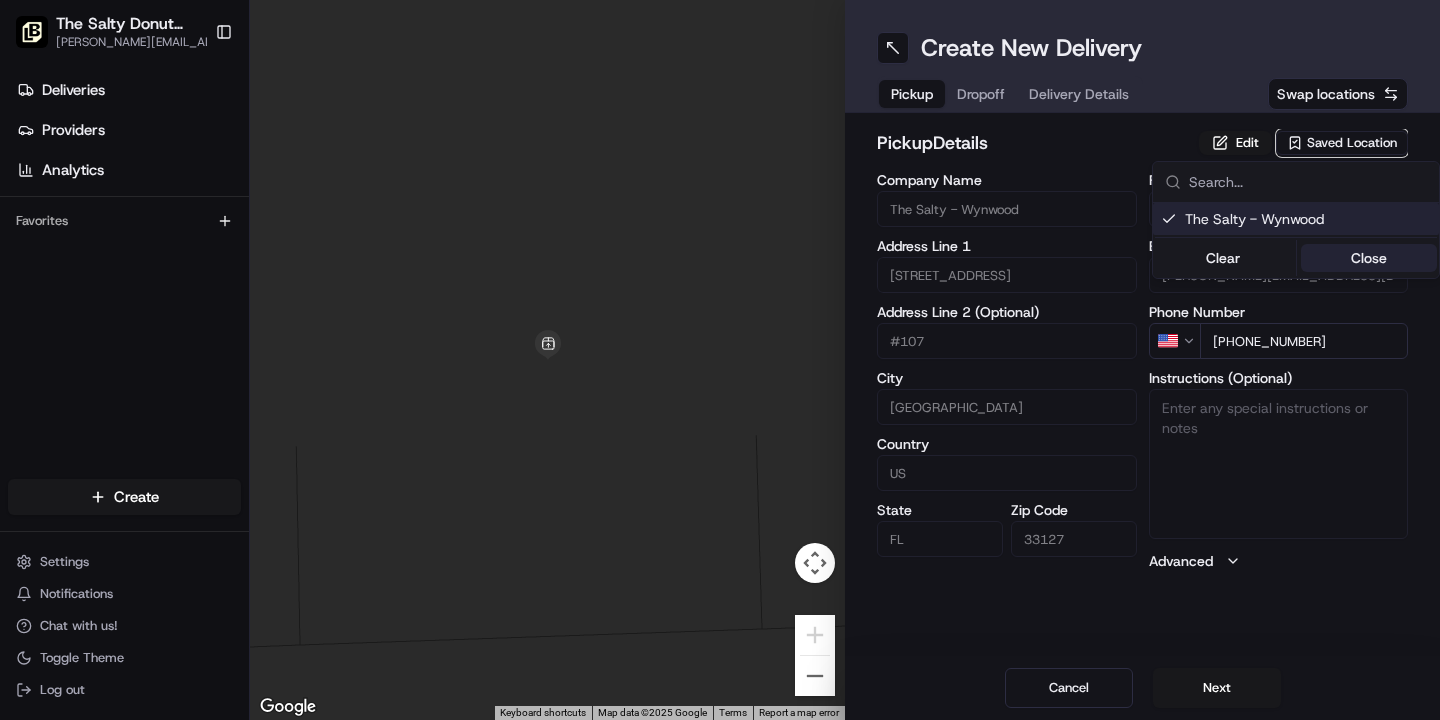 click on "Close" at bounding box center [1369, 258] 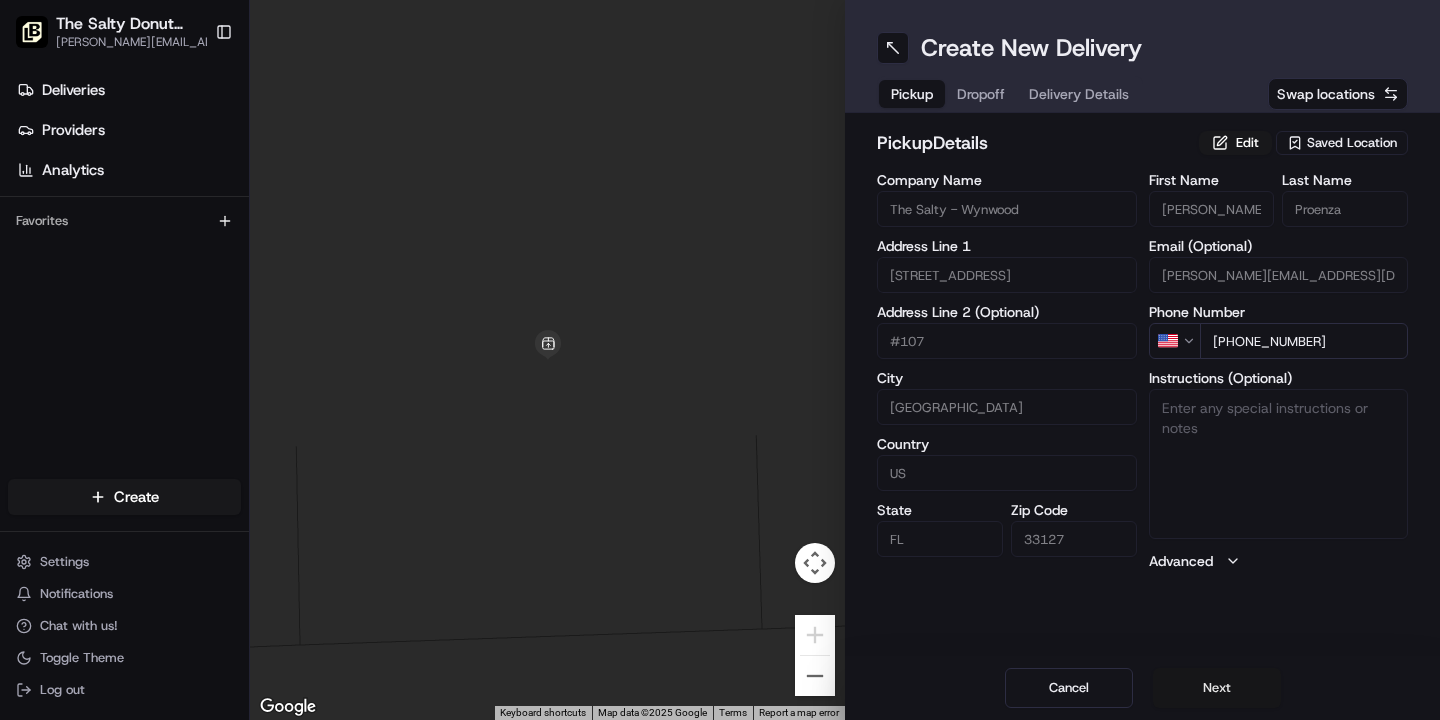 click on "Next" at bounding box center (1217, 688) 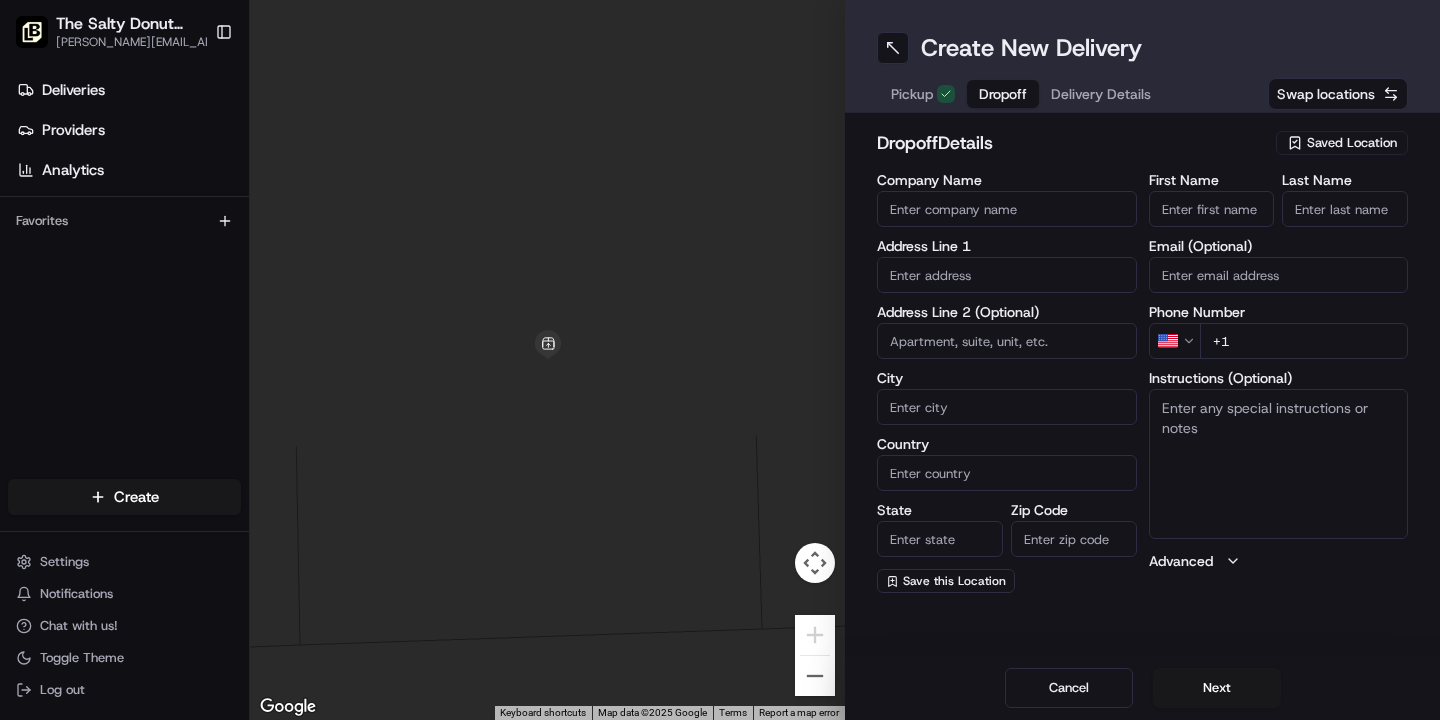 click at bounding box center (1007, 275) 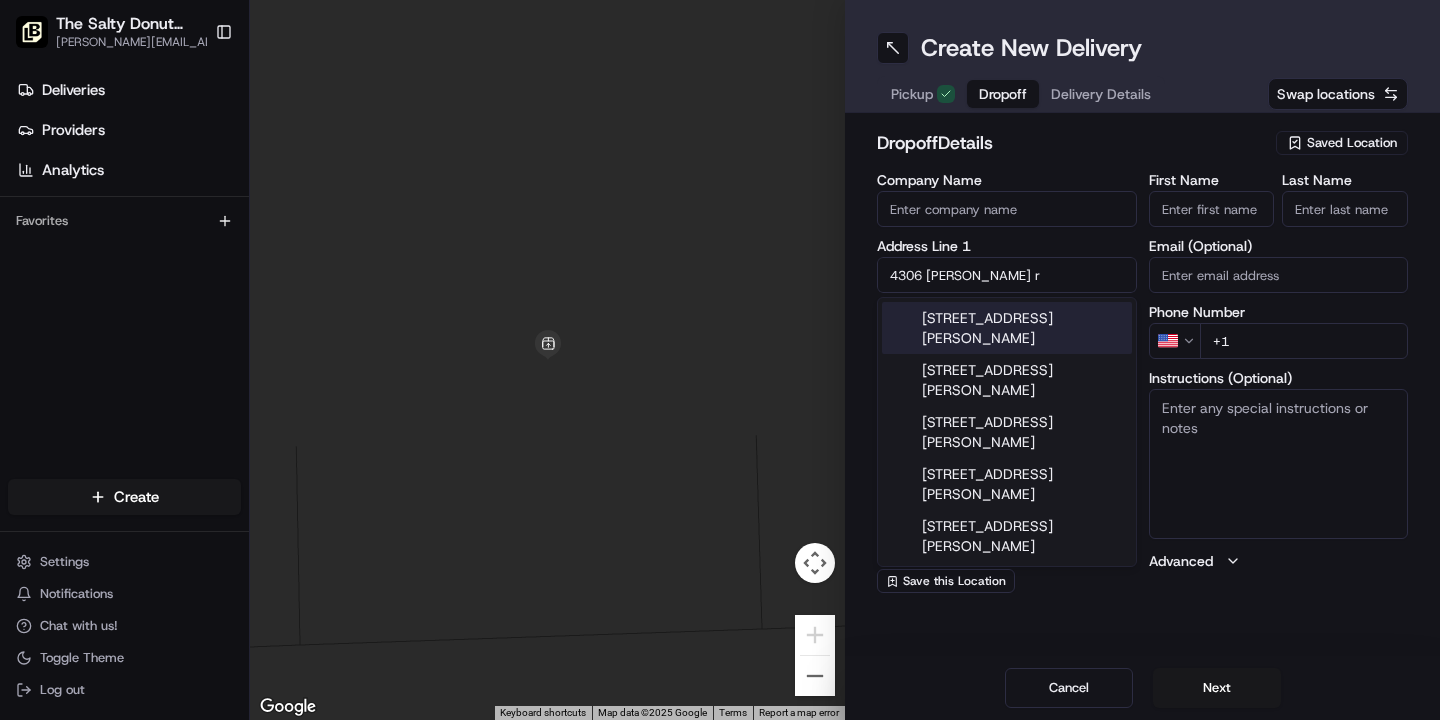 click on "4306 Alton Road, Miami Beach, FL" at bounding box center [1007, 328] 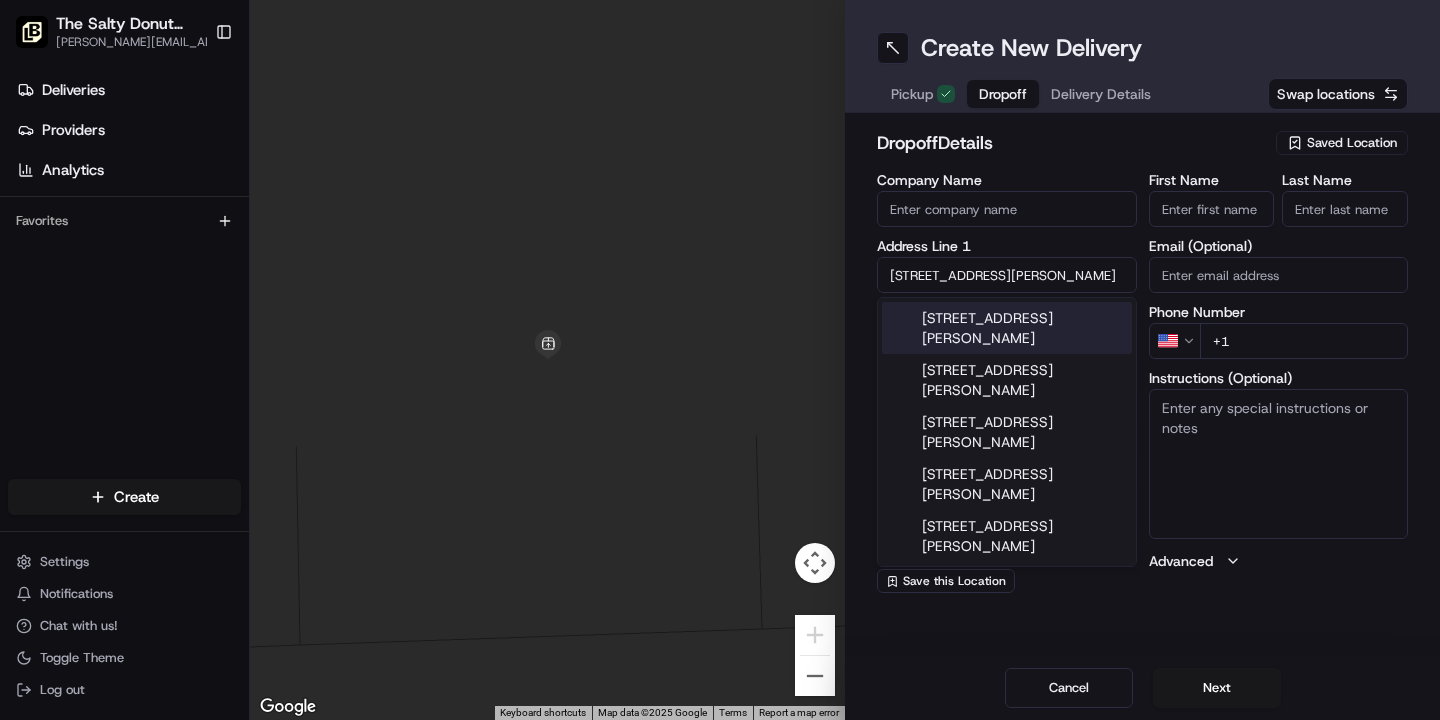 type on "4306 Alton Rd, Miami Beach, FL 33140, USA" 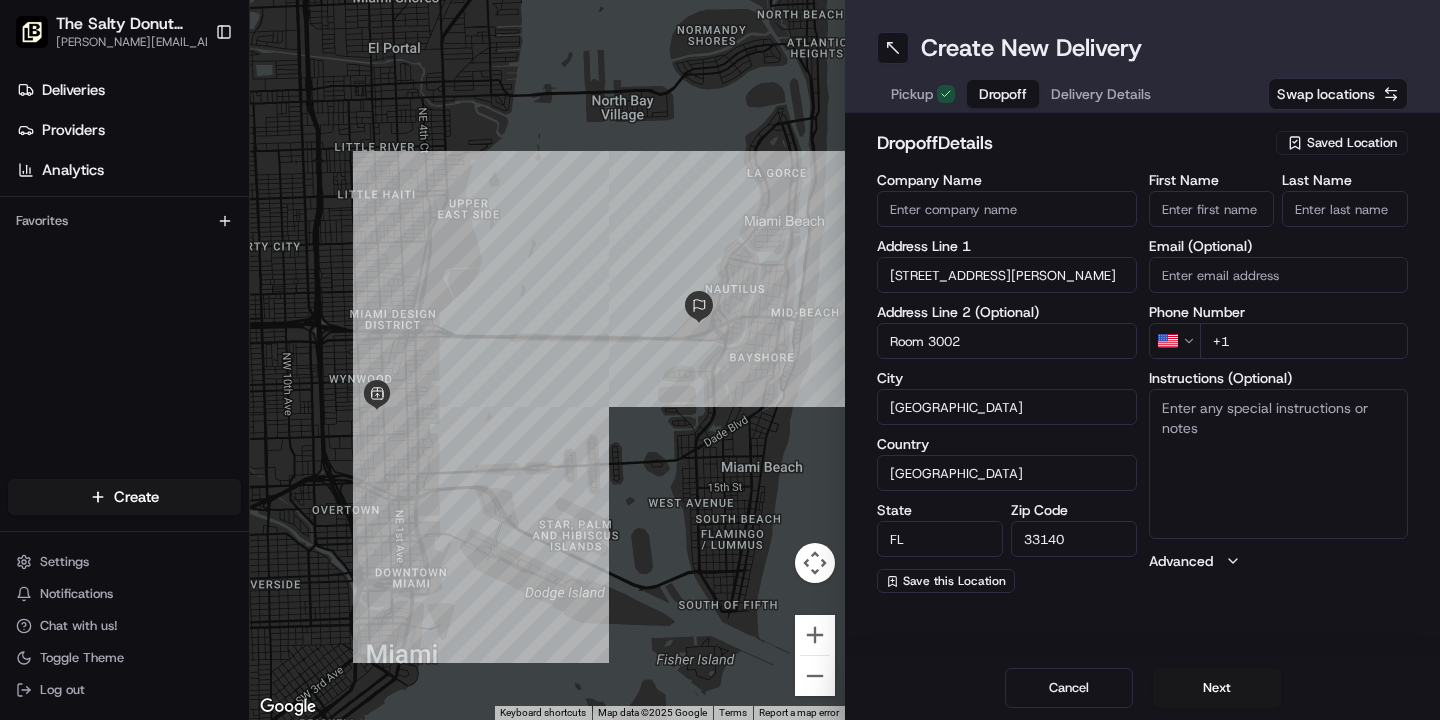 type on "Room 3002" 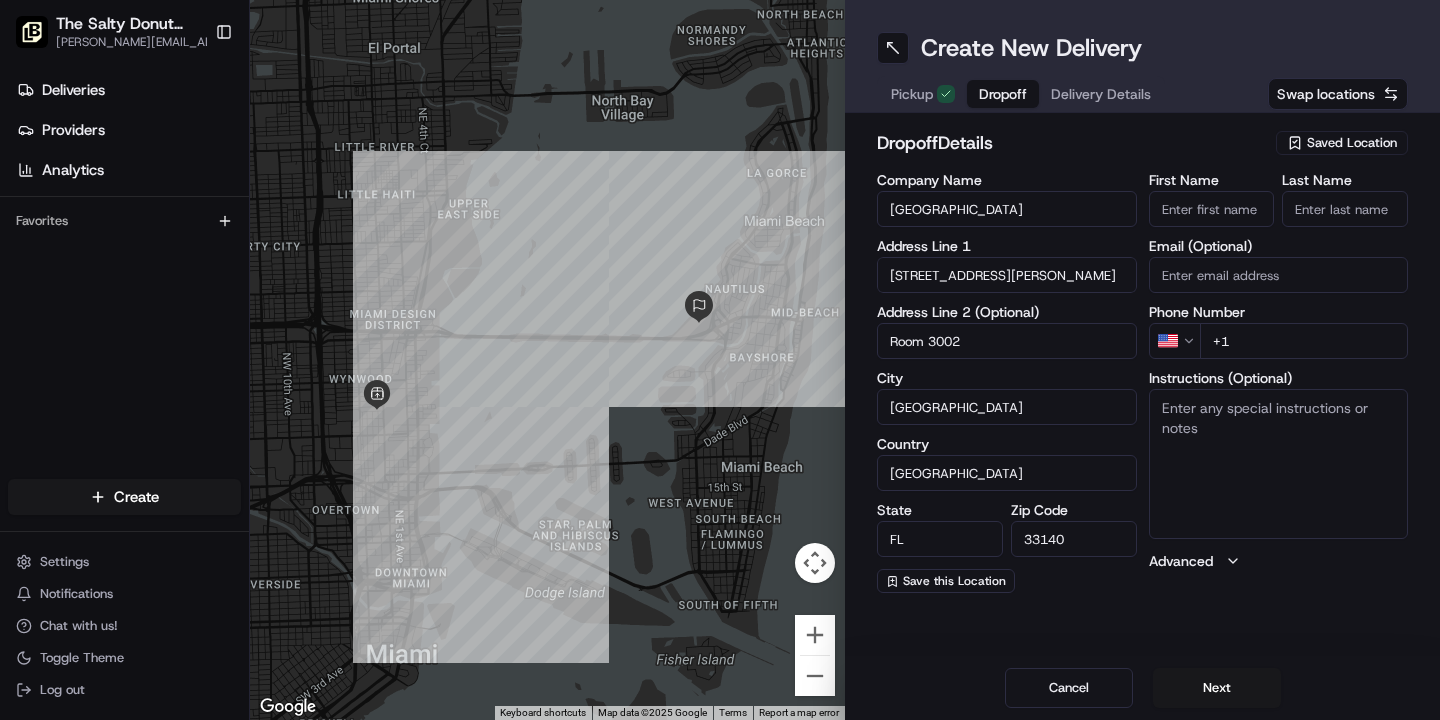 type on "[GEOGRAPHIC_DATA]" 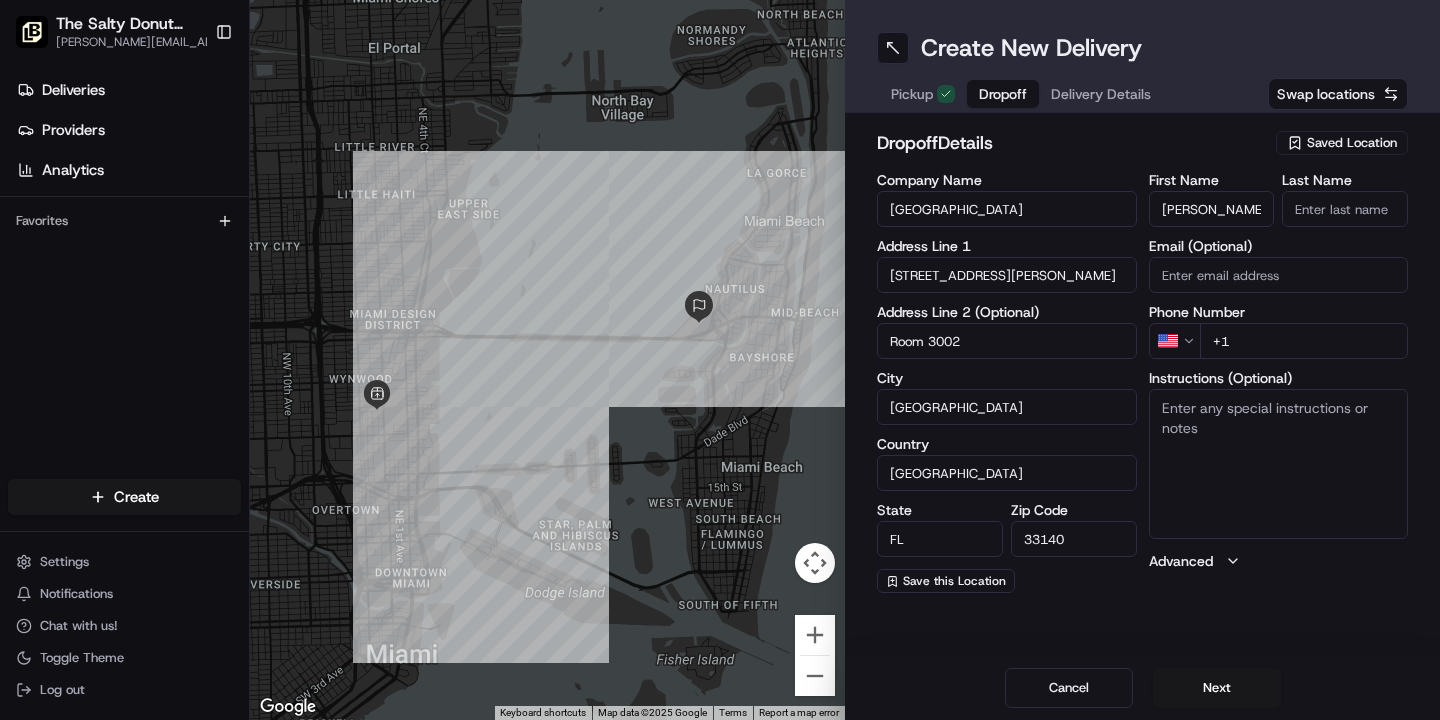 type on "Ashley" 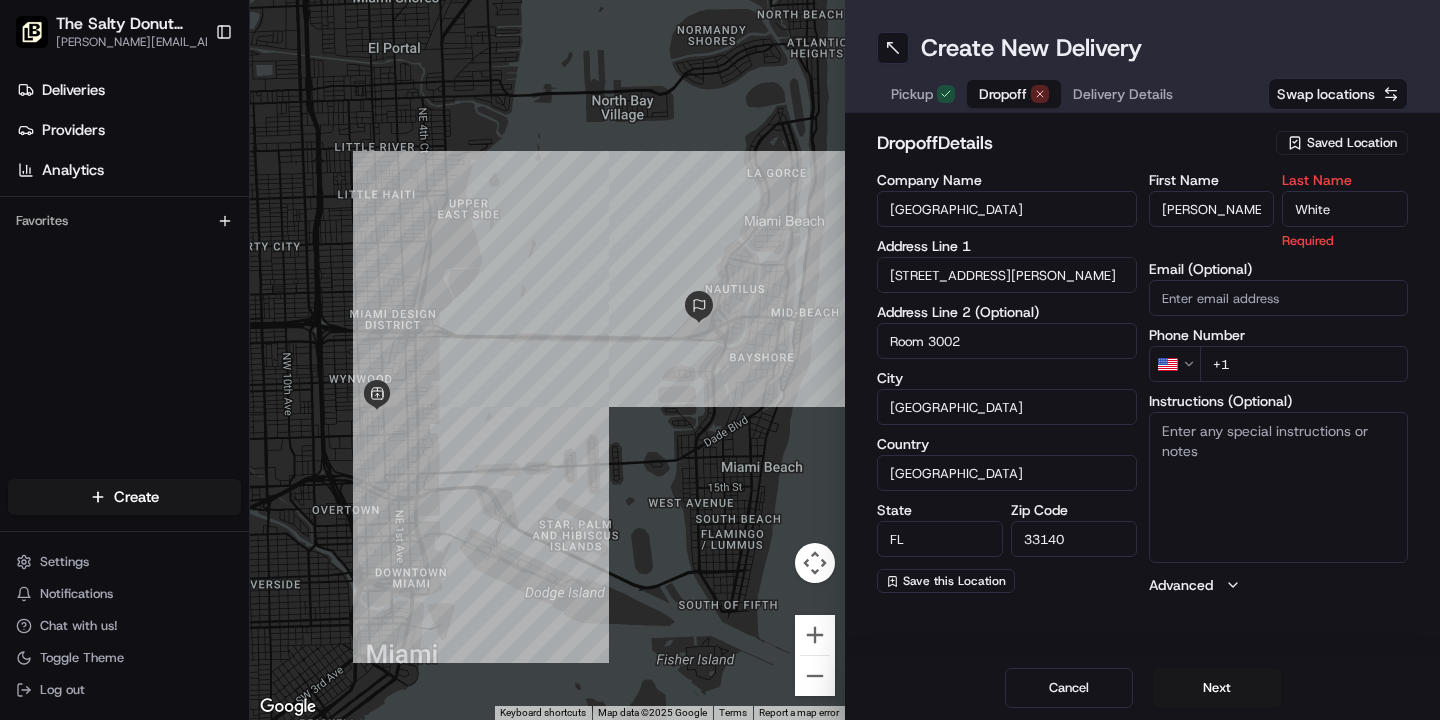 type on "White" 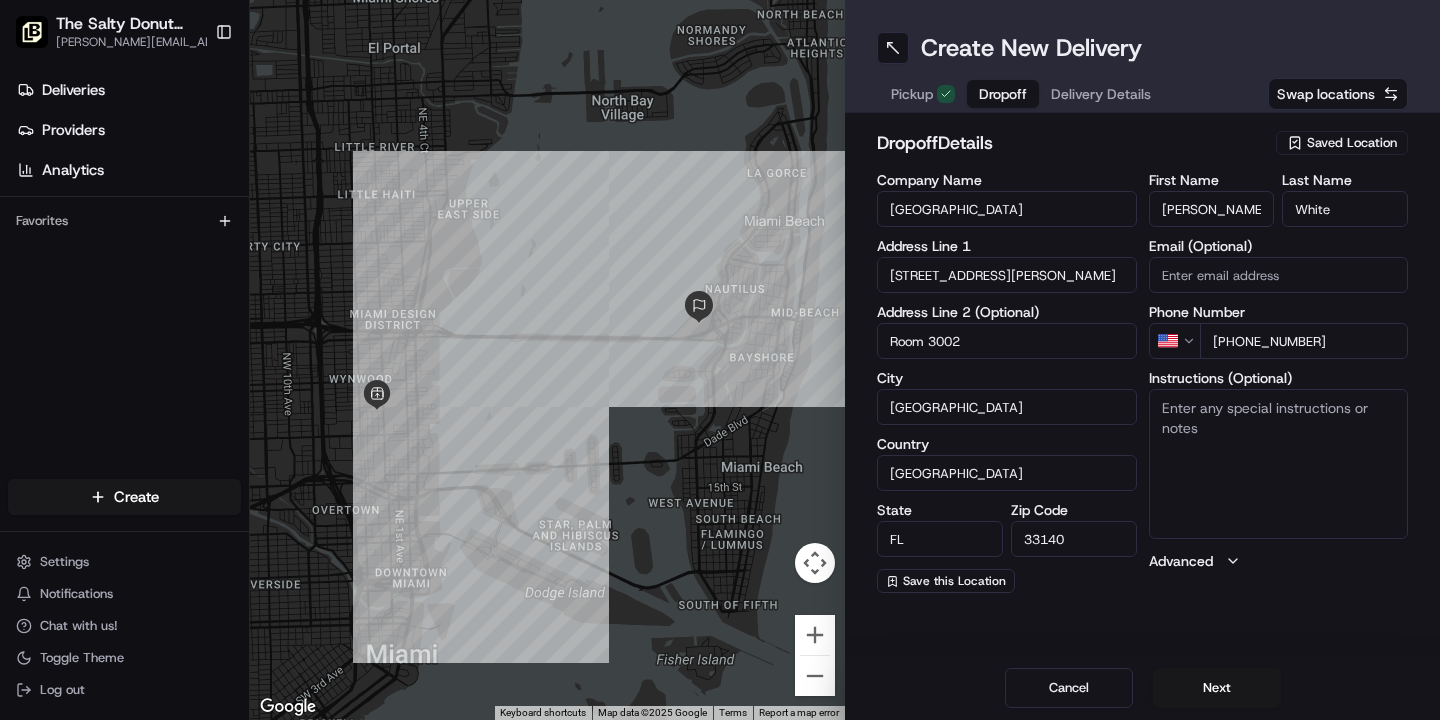 type on "+1 305 535 1859" 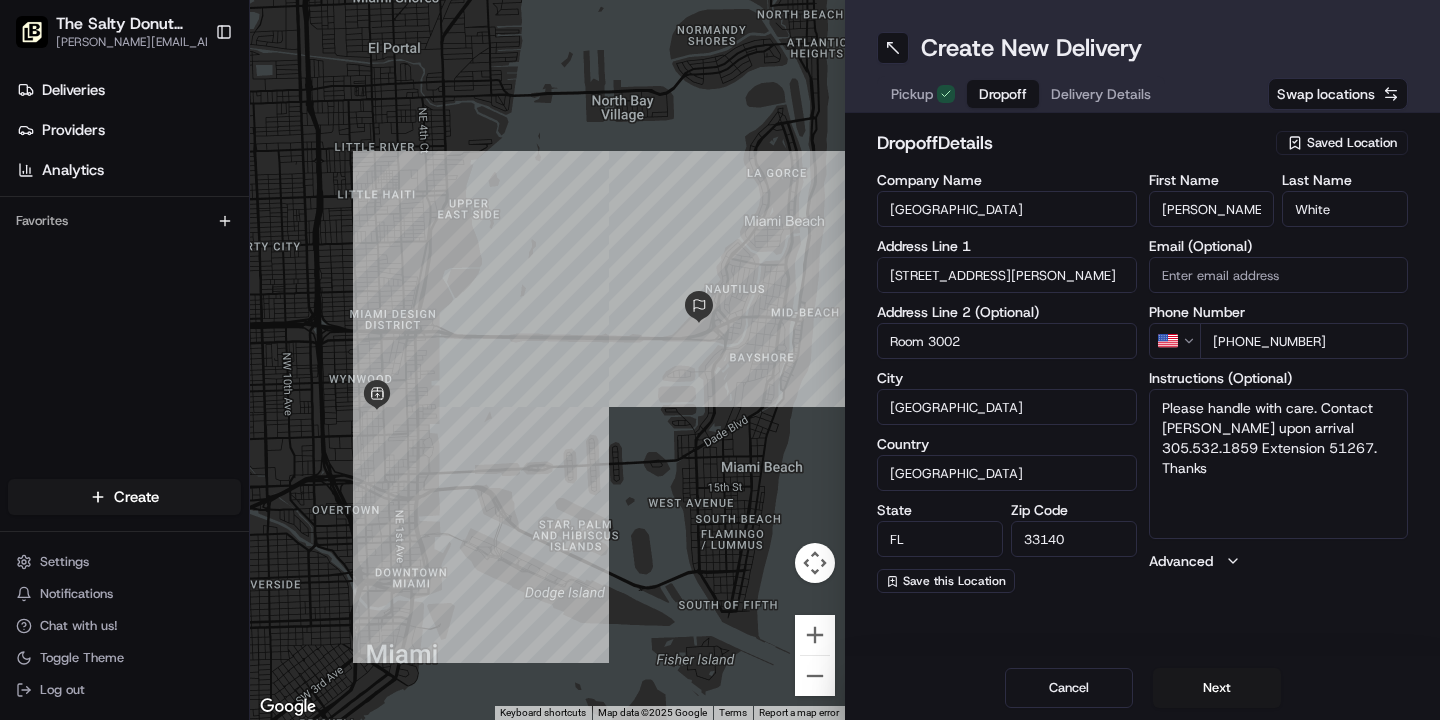 type on "Please handle with care. Contact Ashley upon arrival 305.532.1859 Extension 51267. Thanks!" 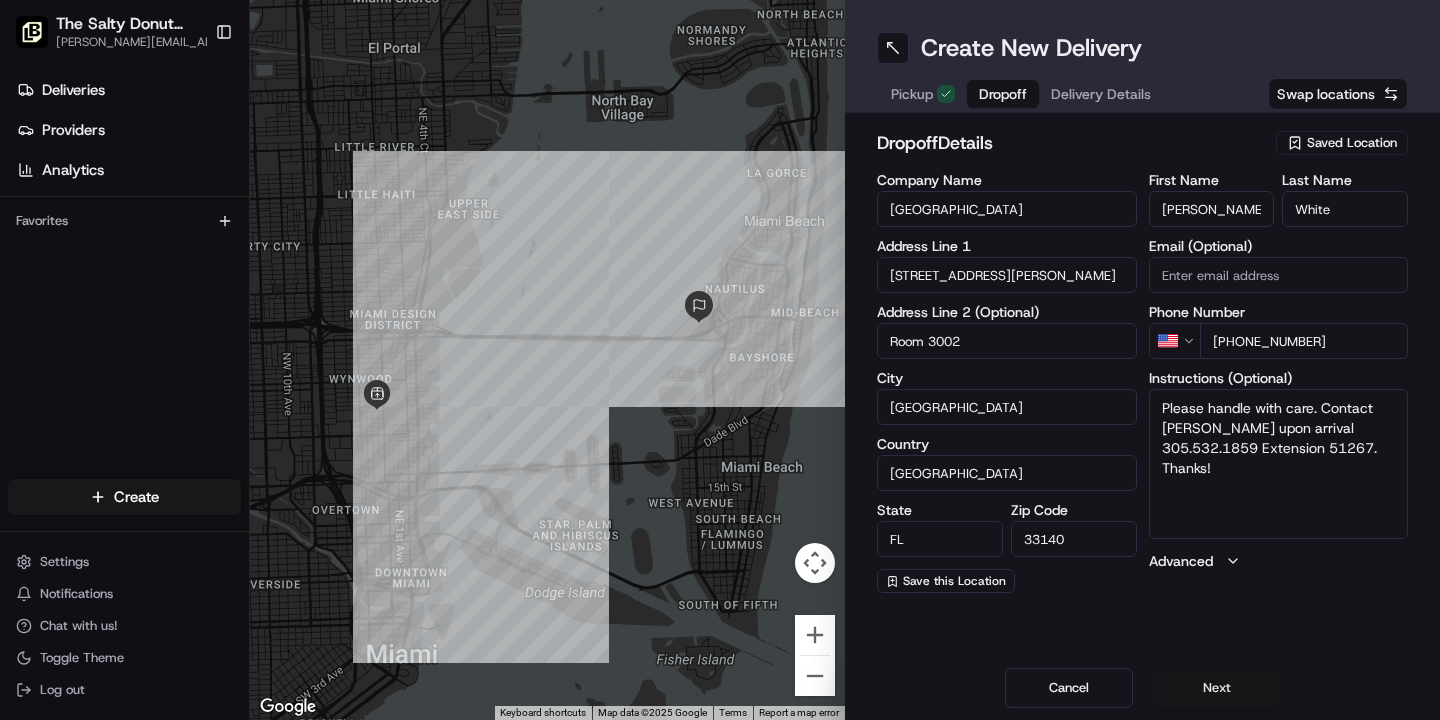 click on "Next" at bounding box center (1217, 688) 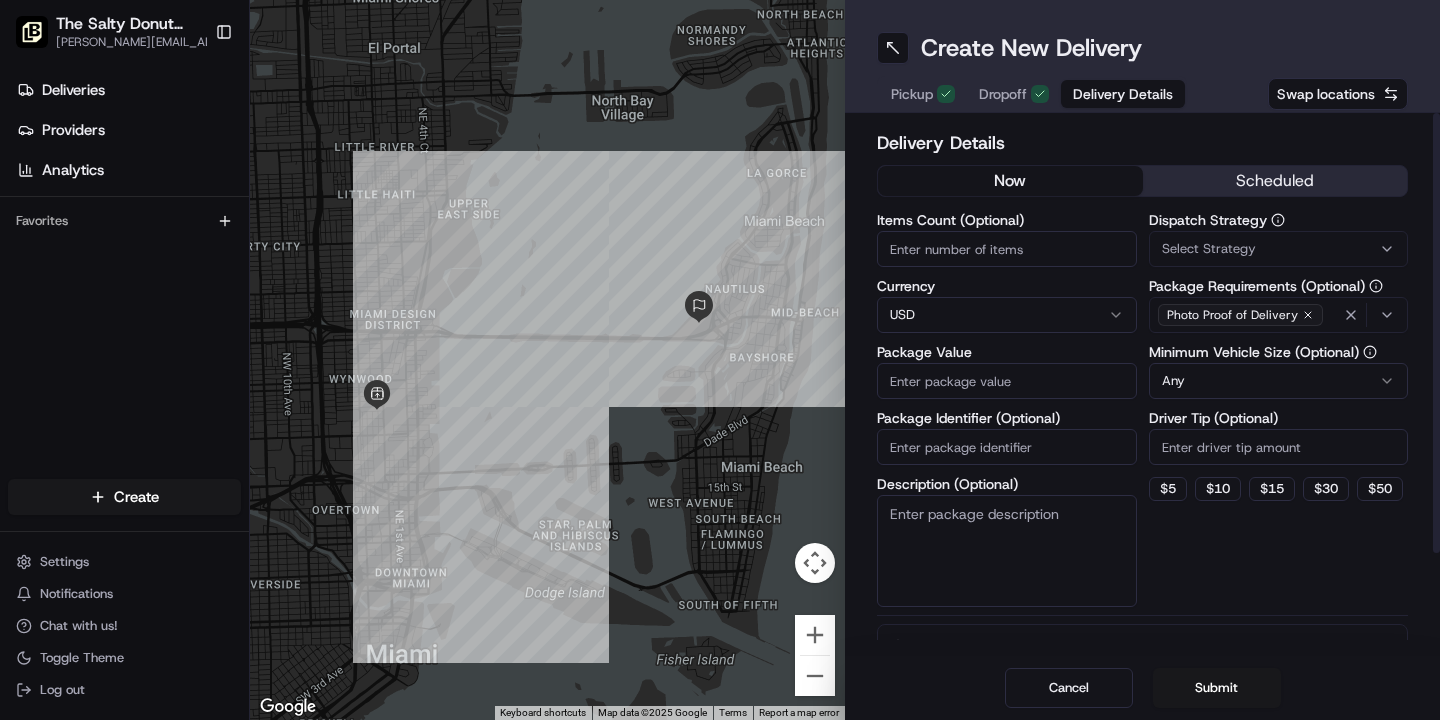 click on "Select Strategy" at bounding box center [1209, 249] 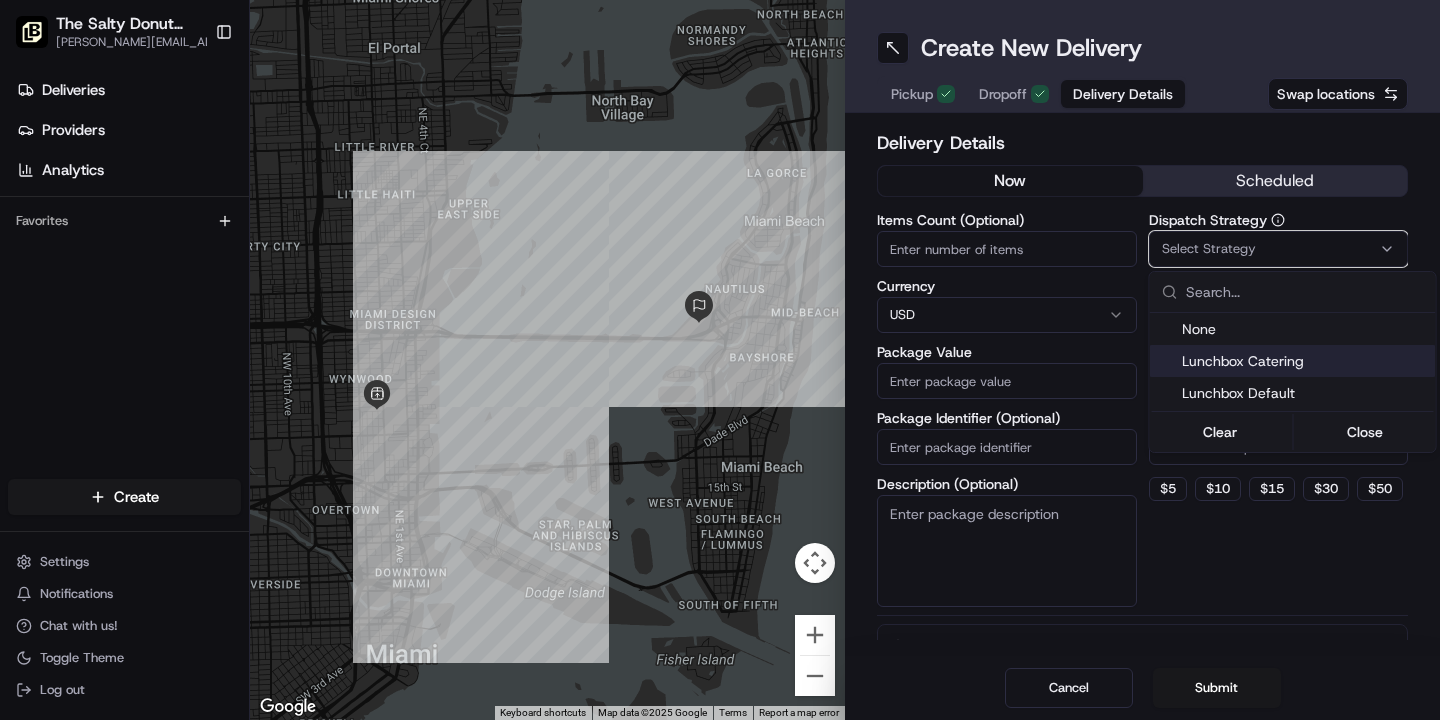 click on "Lunchbox Catering" at bounding box center [1305, 361] 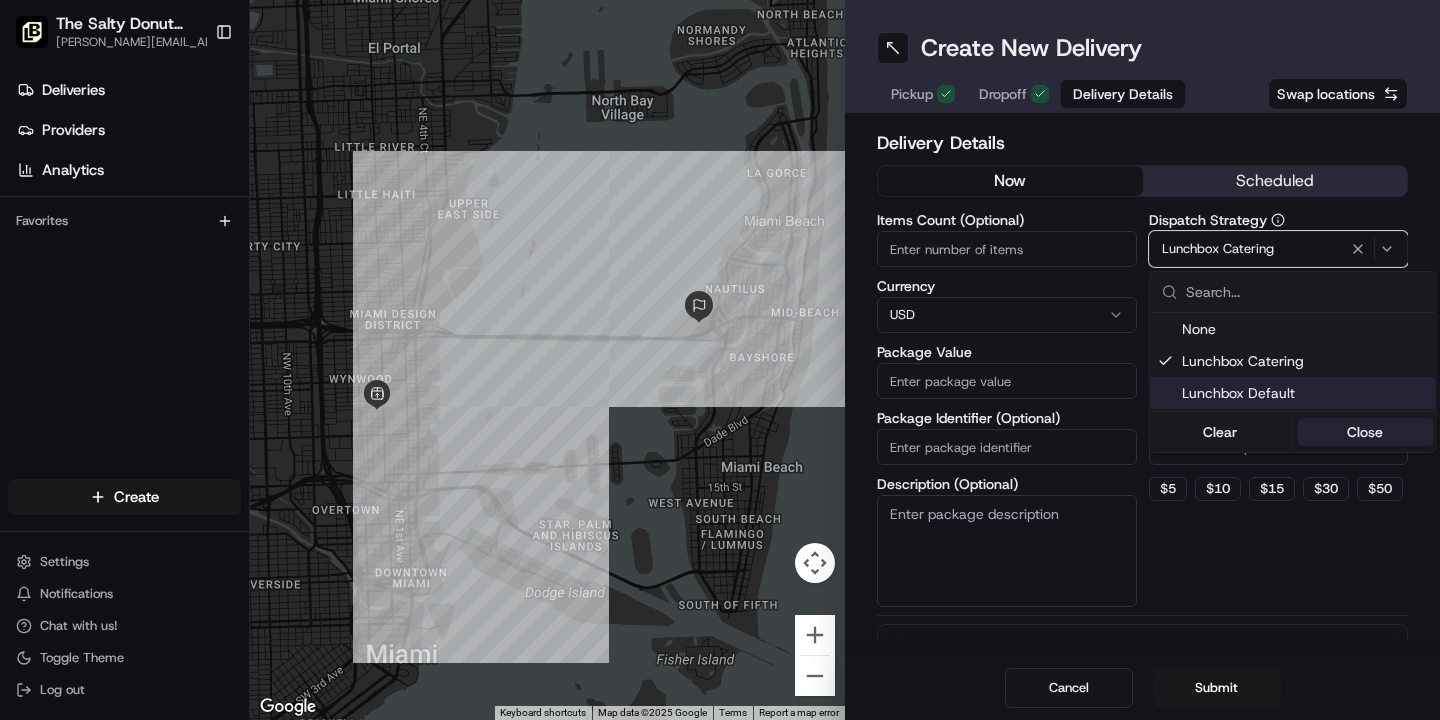 click on "Close" at bounding box center (1365, 432) 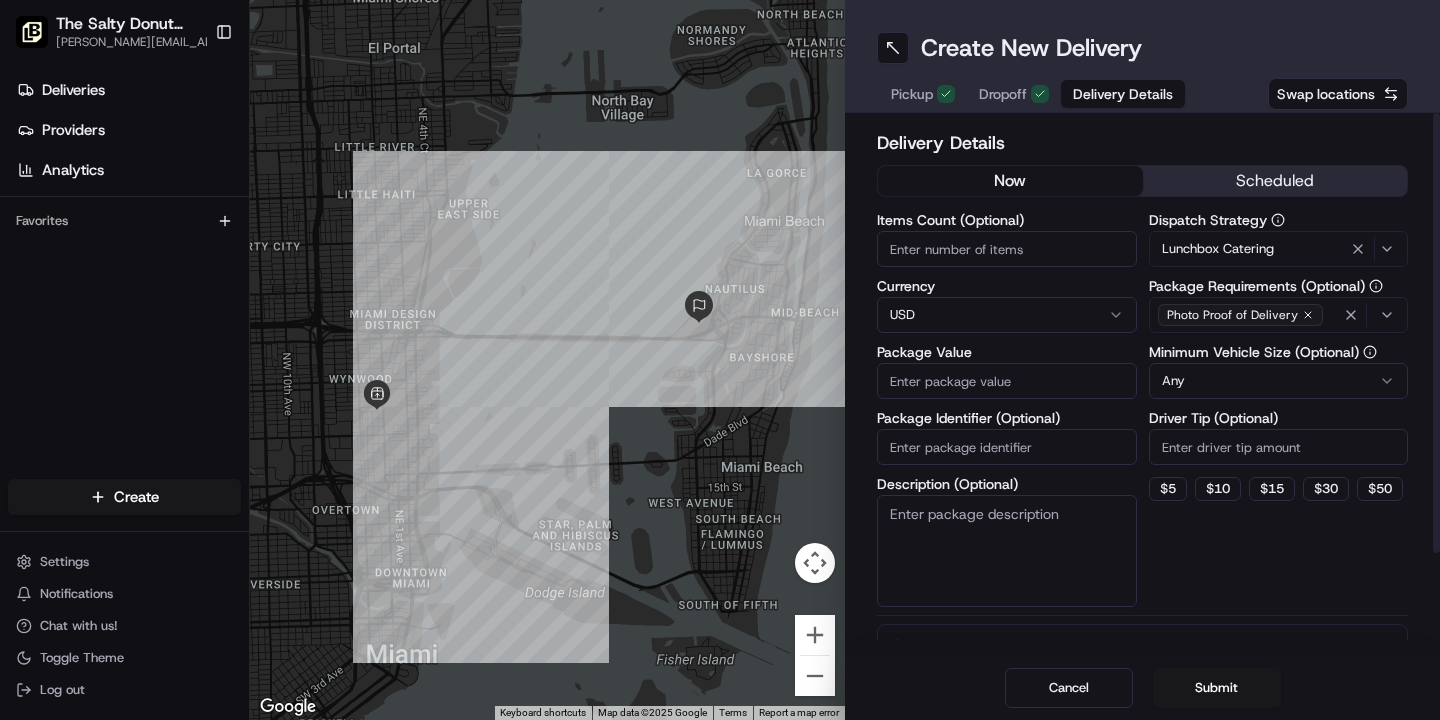 click on "Description (Optional)" at bounding box center (1007, 551) 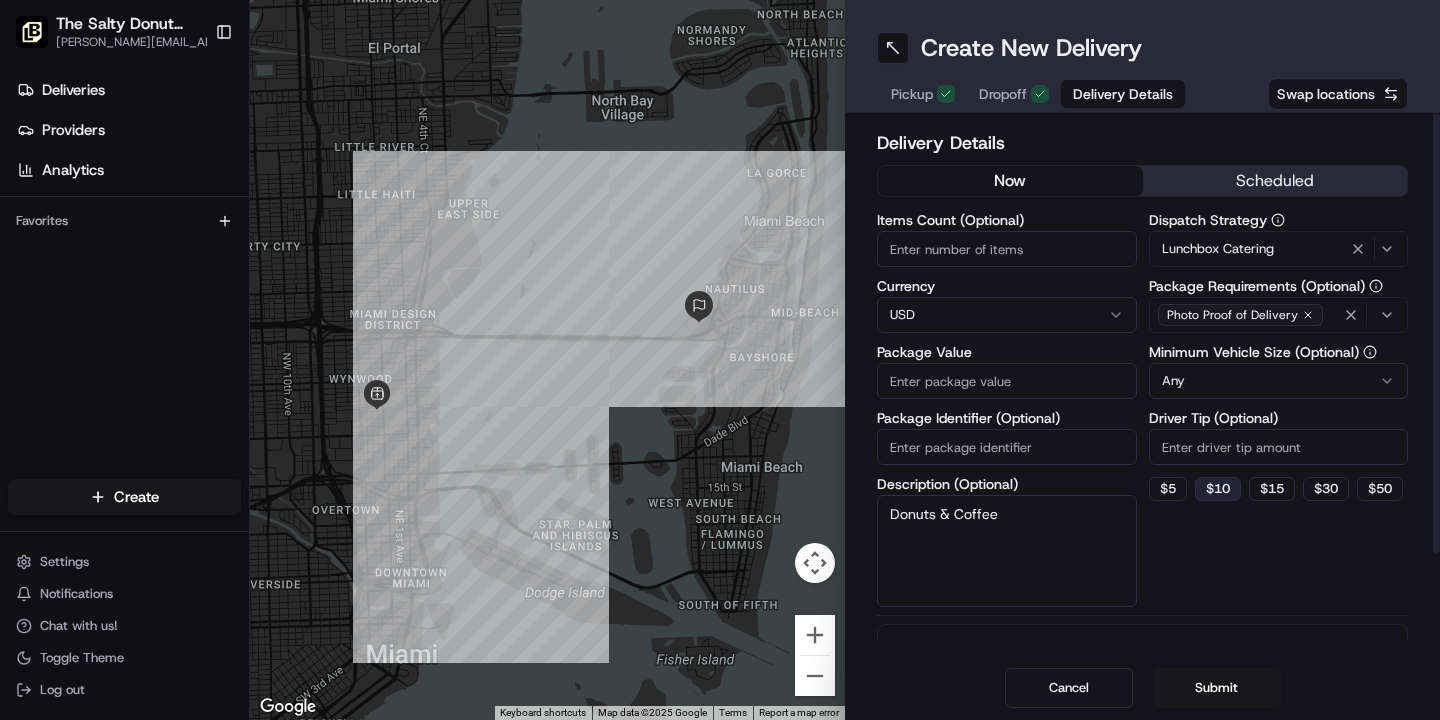 type on "Donuts & Coffee" 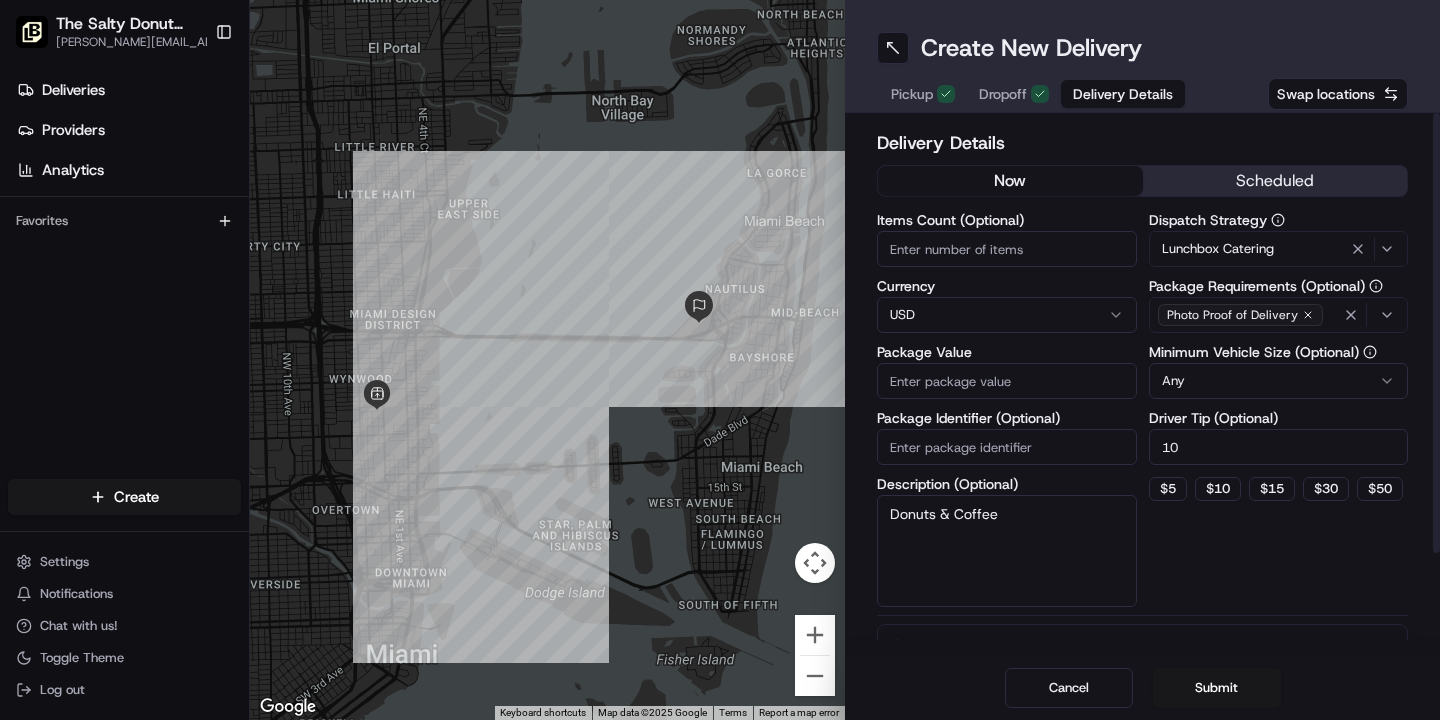 click on "Package Value" at bounding box center (1007, 381) 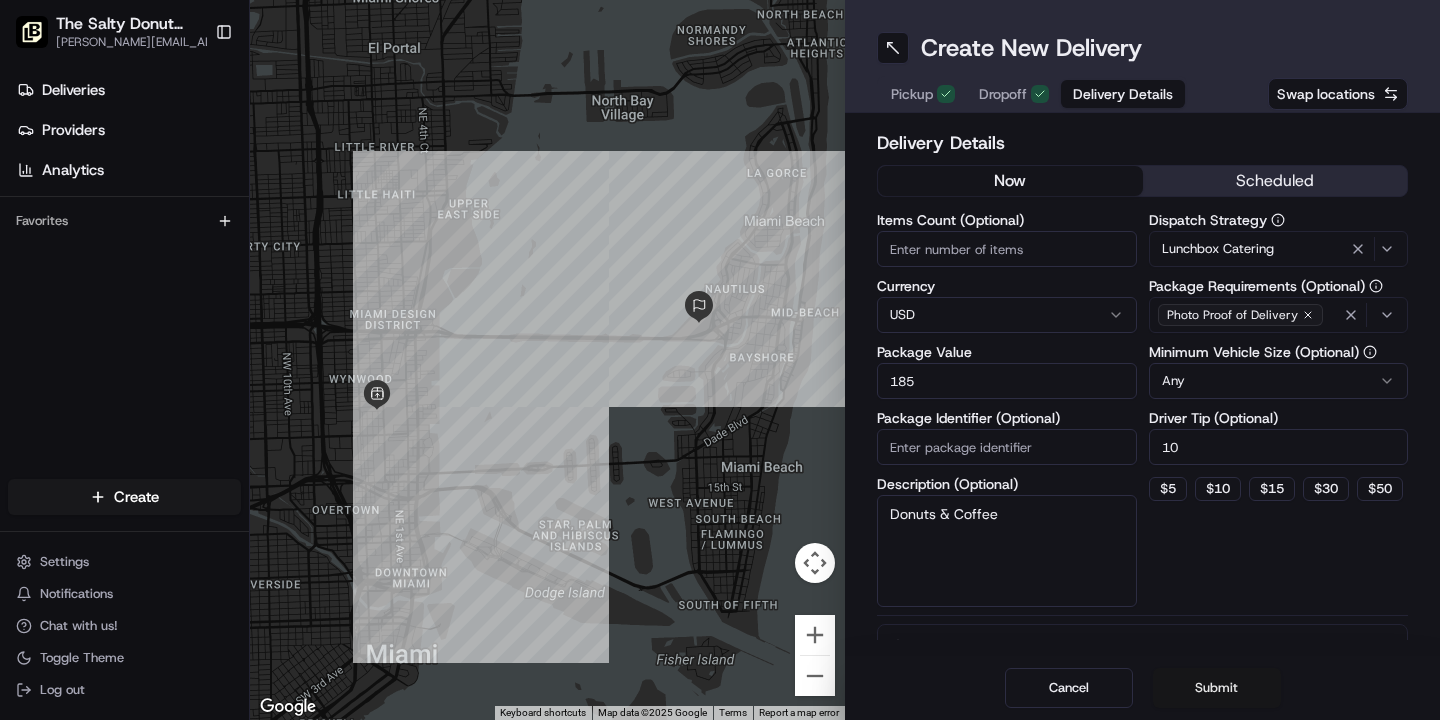 type on "185" 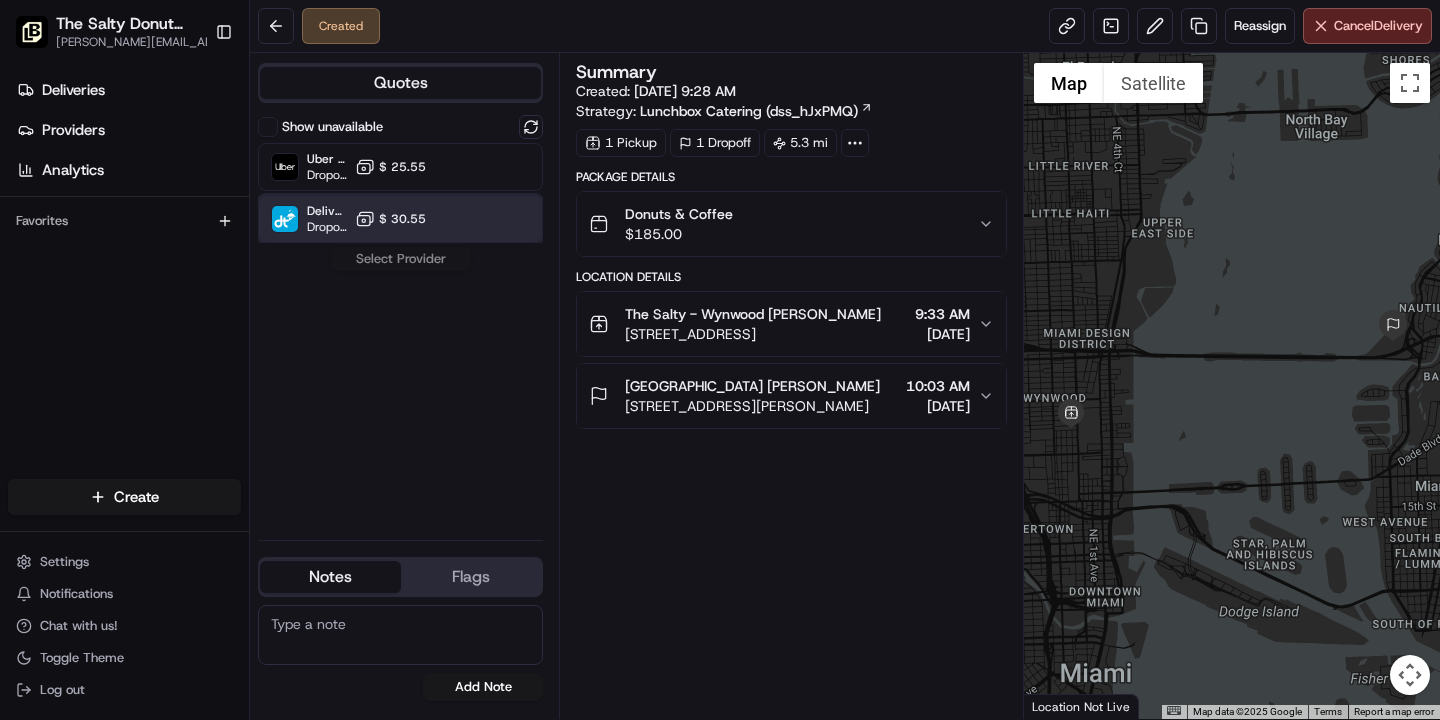 click at bounding box center [482, 219] 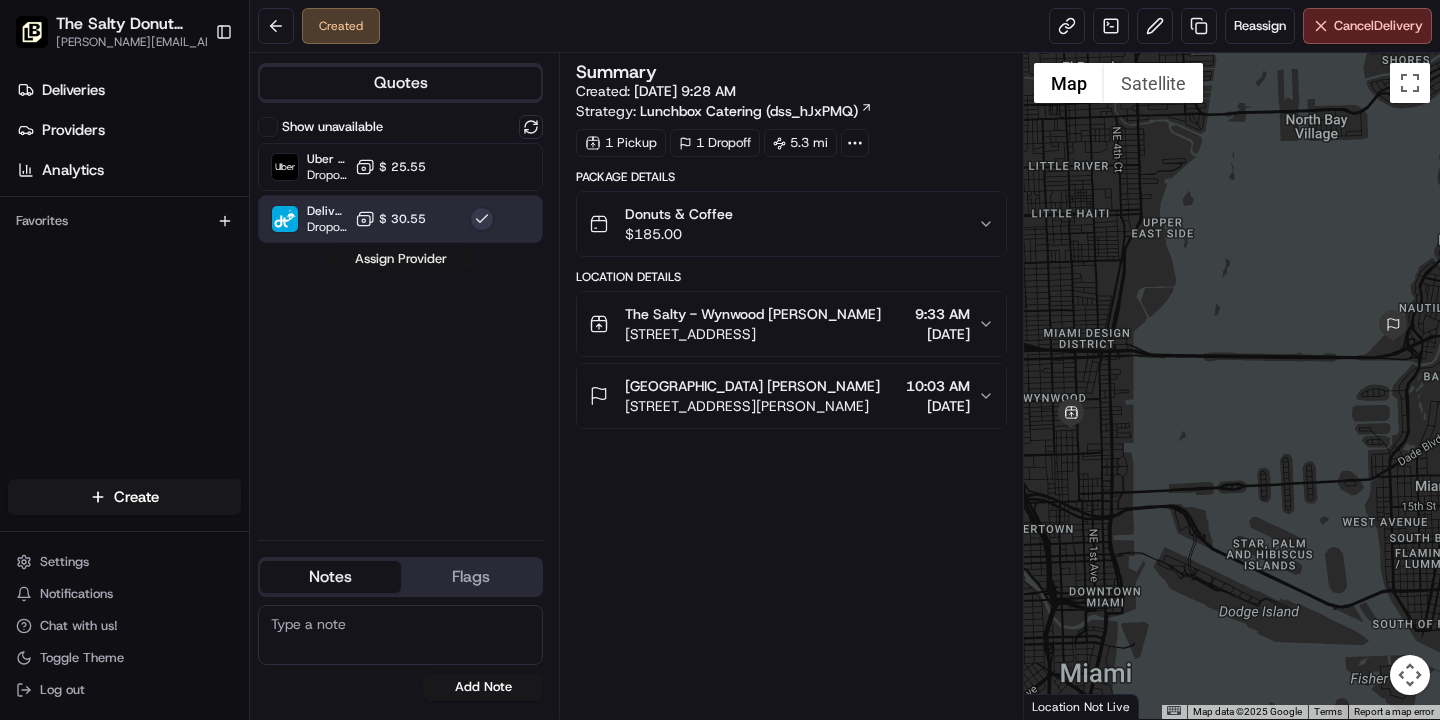 click on "Assign Provider" at bounding box center [401, 259] 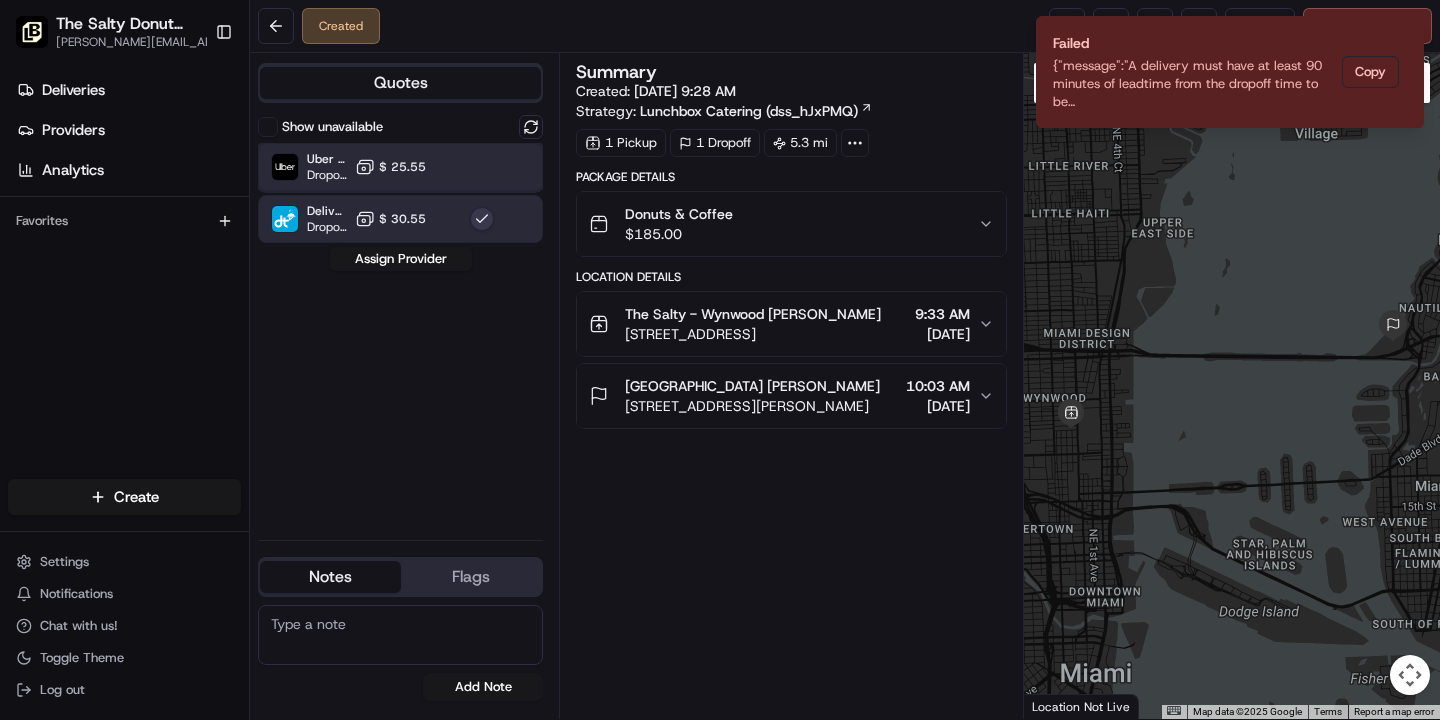 click at bounding box center [482, 167] 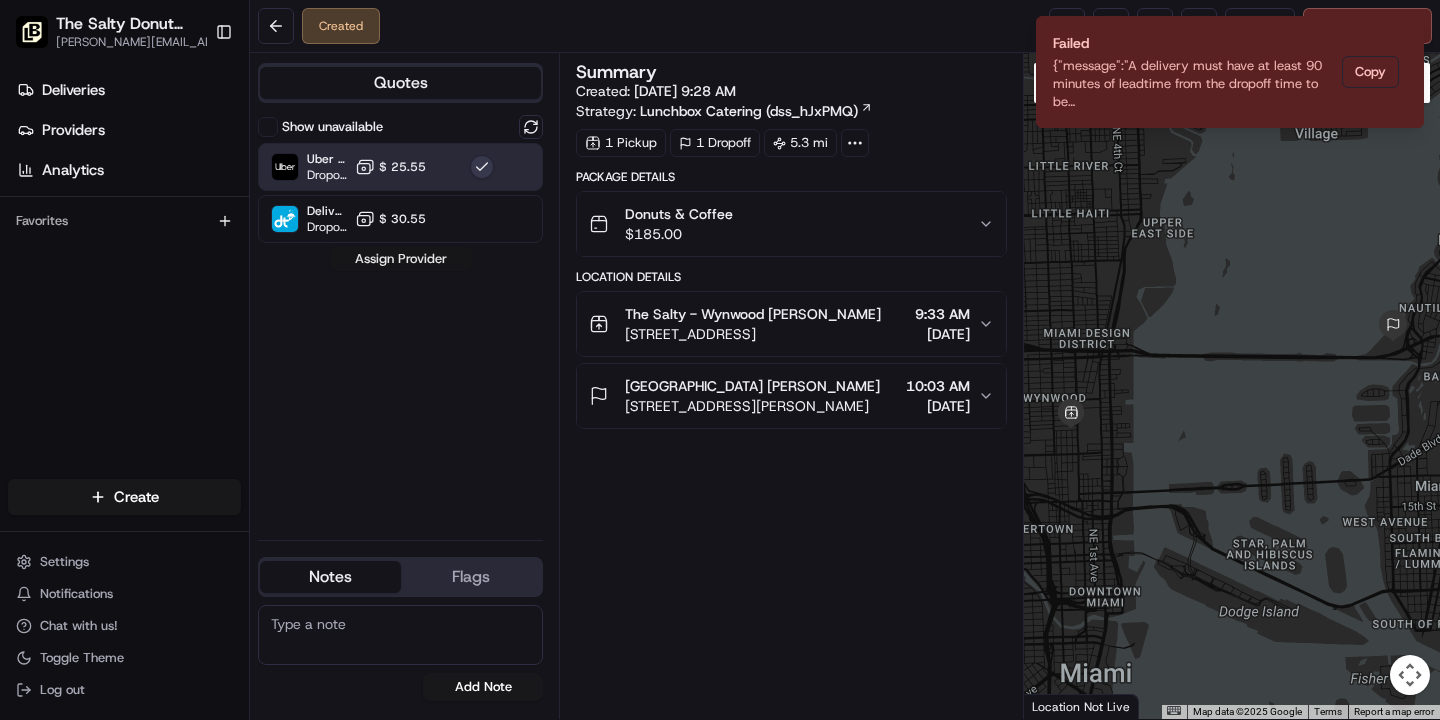 click on "Assign Provider" at bounding box center (401, 259) 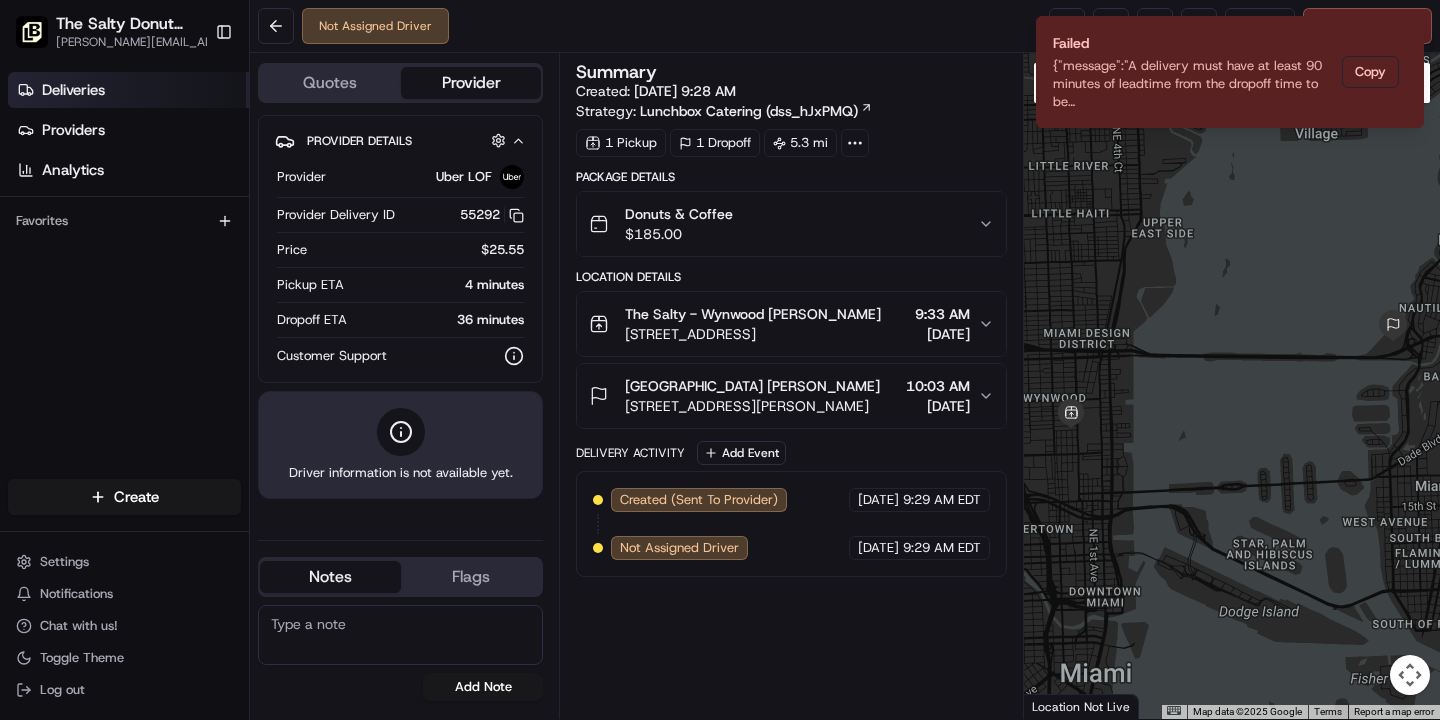 click on "Deliveries" at bounding box center (128, 90) 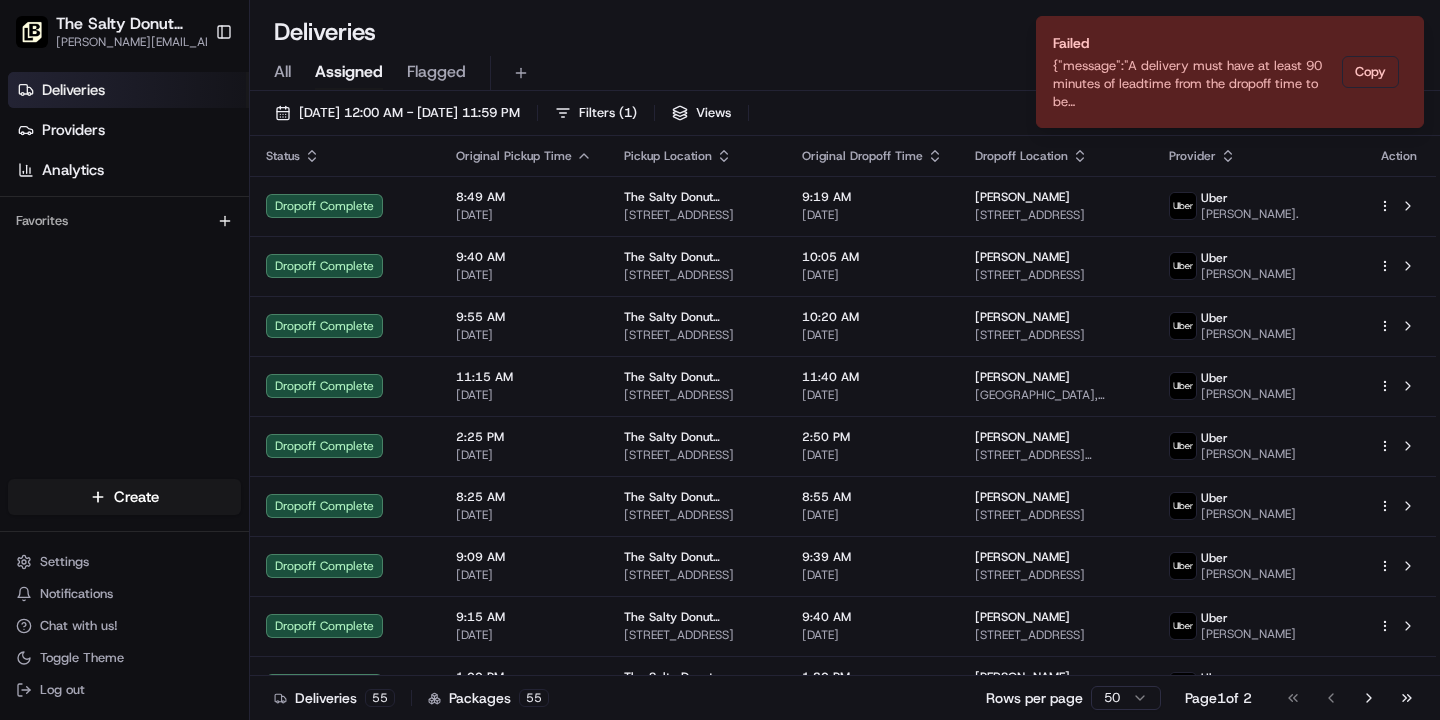 click on "All" at bounding box center [282, 72] 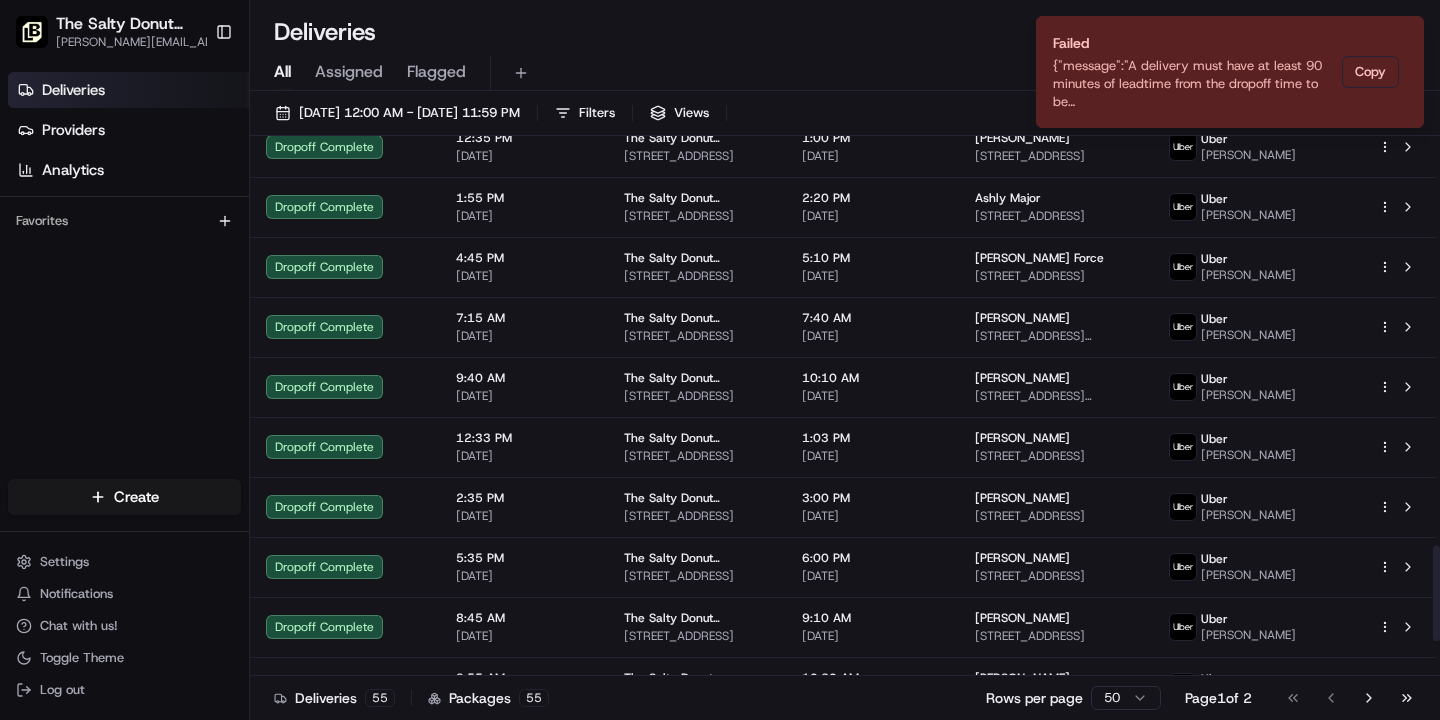 scroll, scrollTop: 2500, scrollLeft: 0, axis: vertical 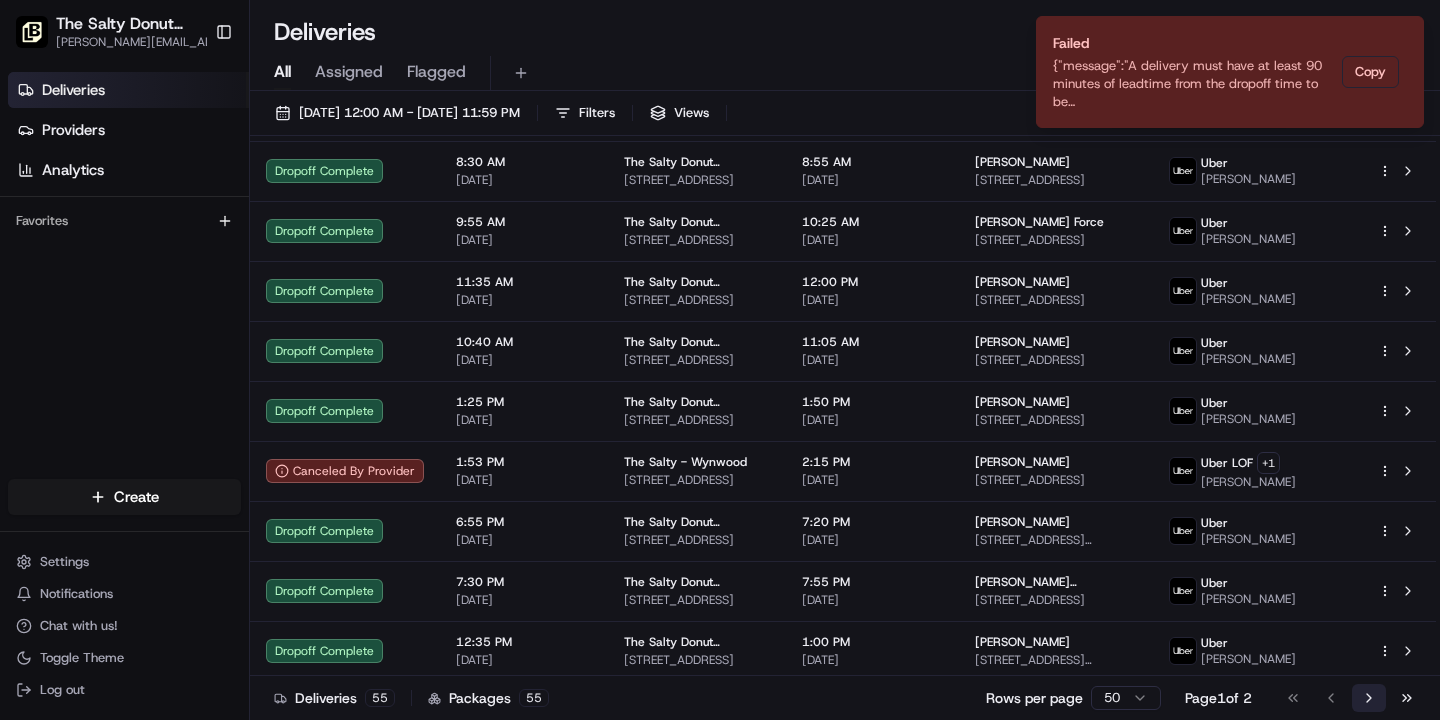 click on "Go to next page" at bounding box center [1369, 698] 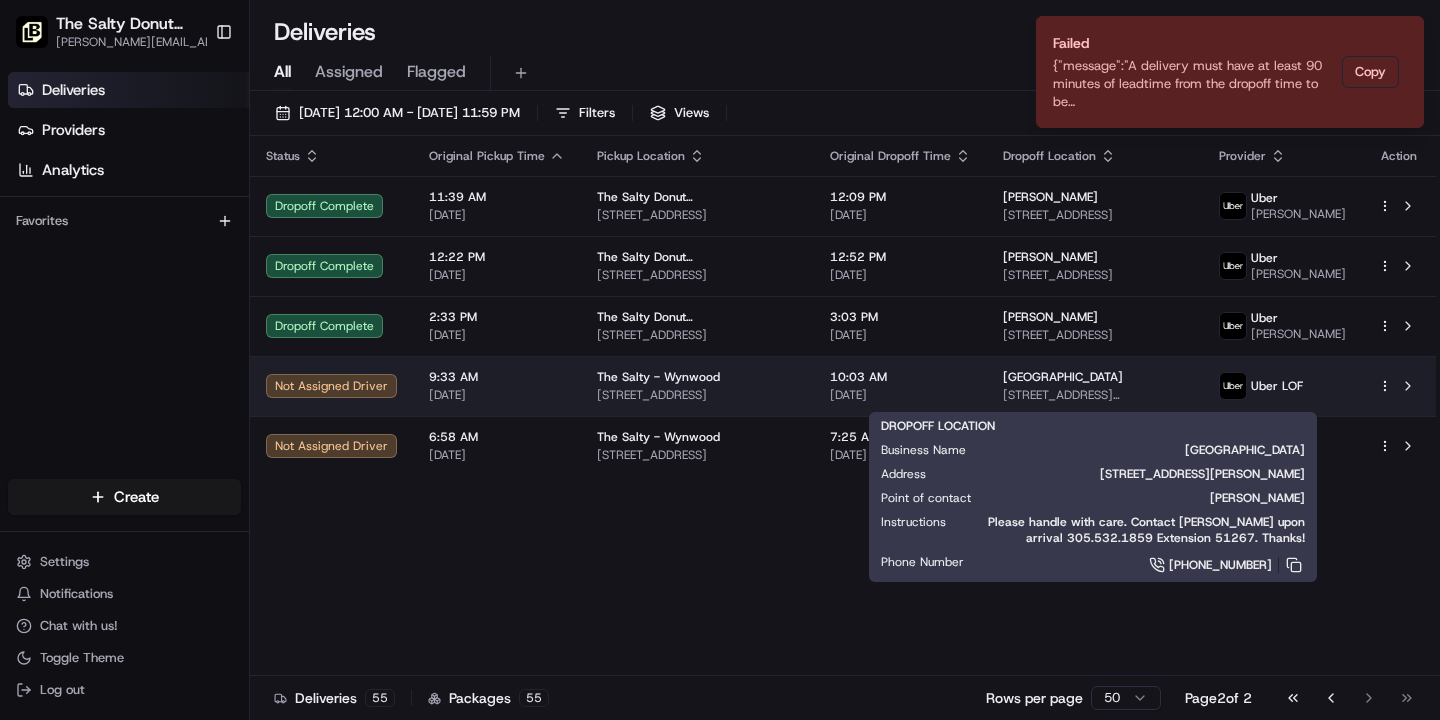 click on "[GEOGRAPHIC_DATA]" at bounding box center (1063, 377) 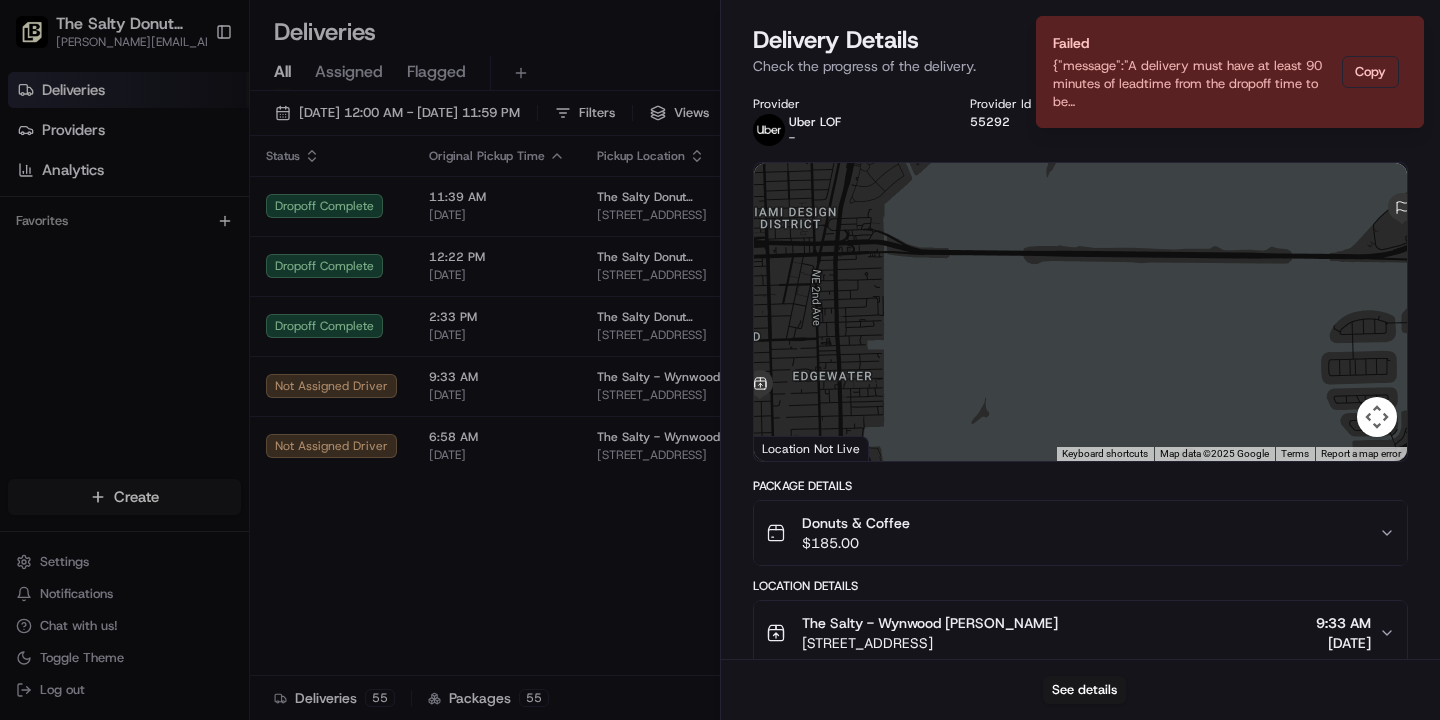 scroll, scrollTop: 239, scrollLeft: 0, axis: vertical 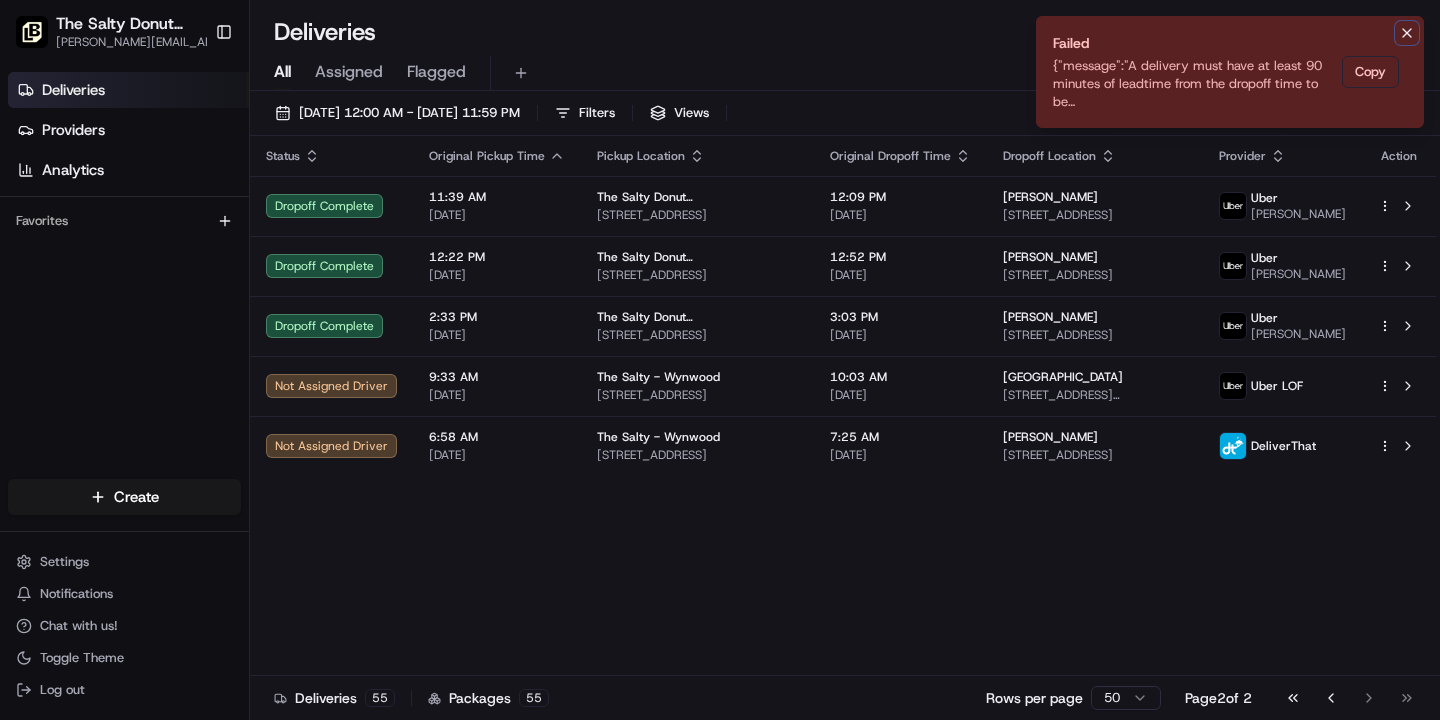 click 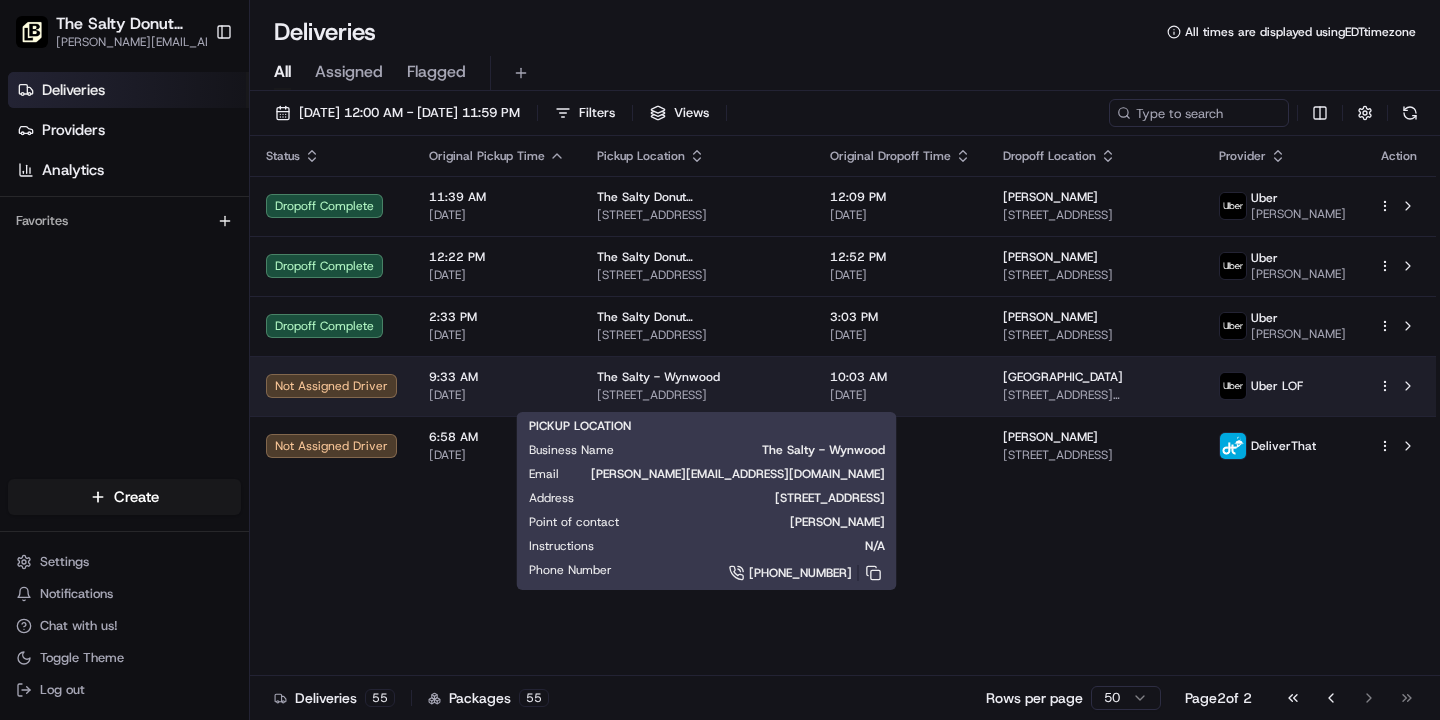 click on "The Salty - Wynwood" at bounding box center (697, 377) 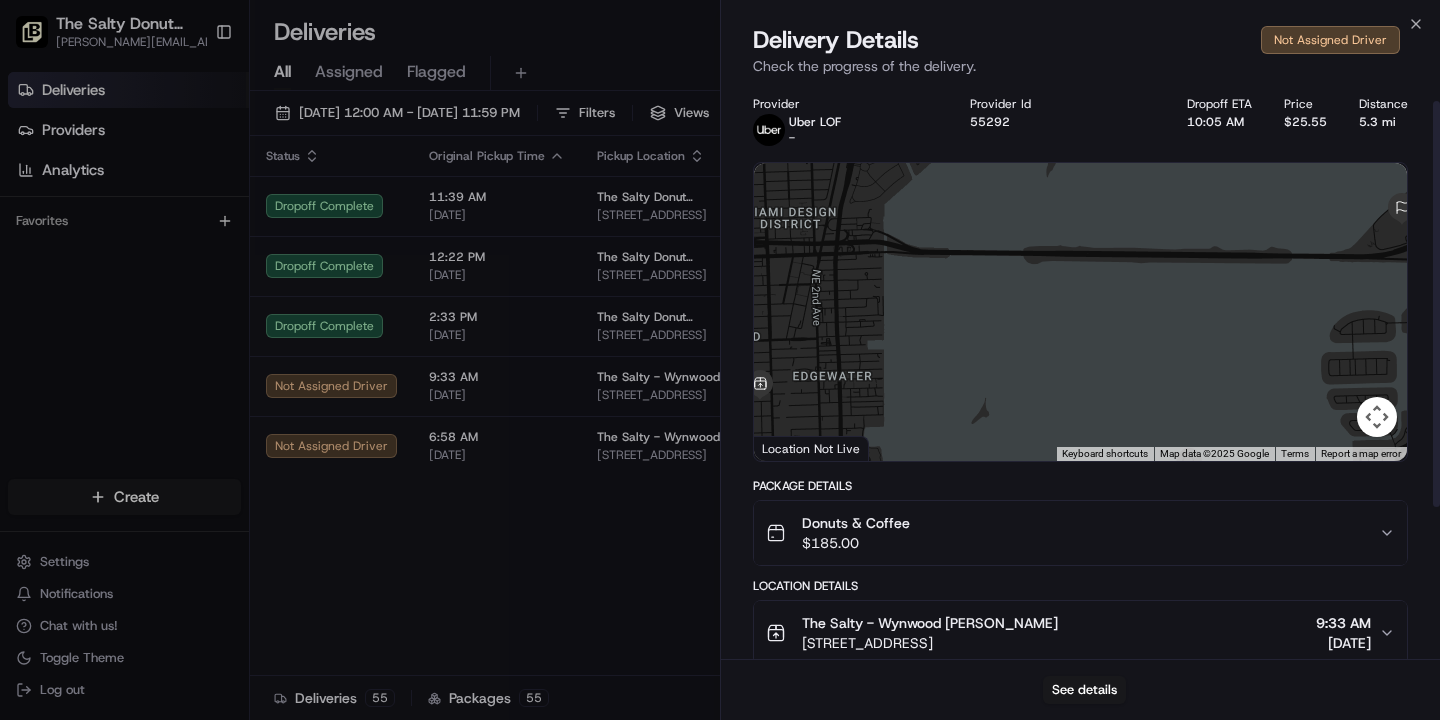 scroll, scrollTop: 239, scrollLeft: 0, axis: vertical 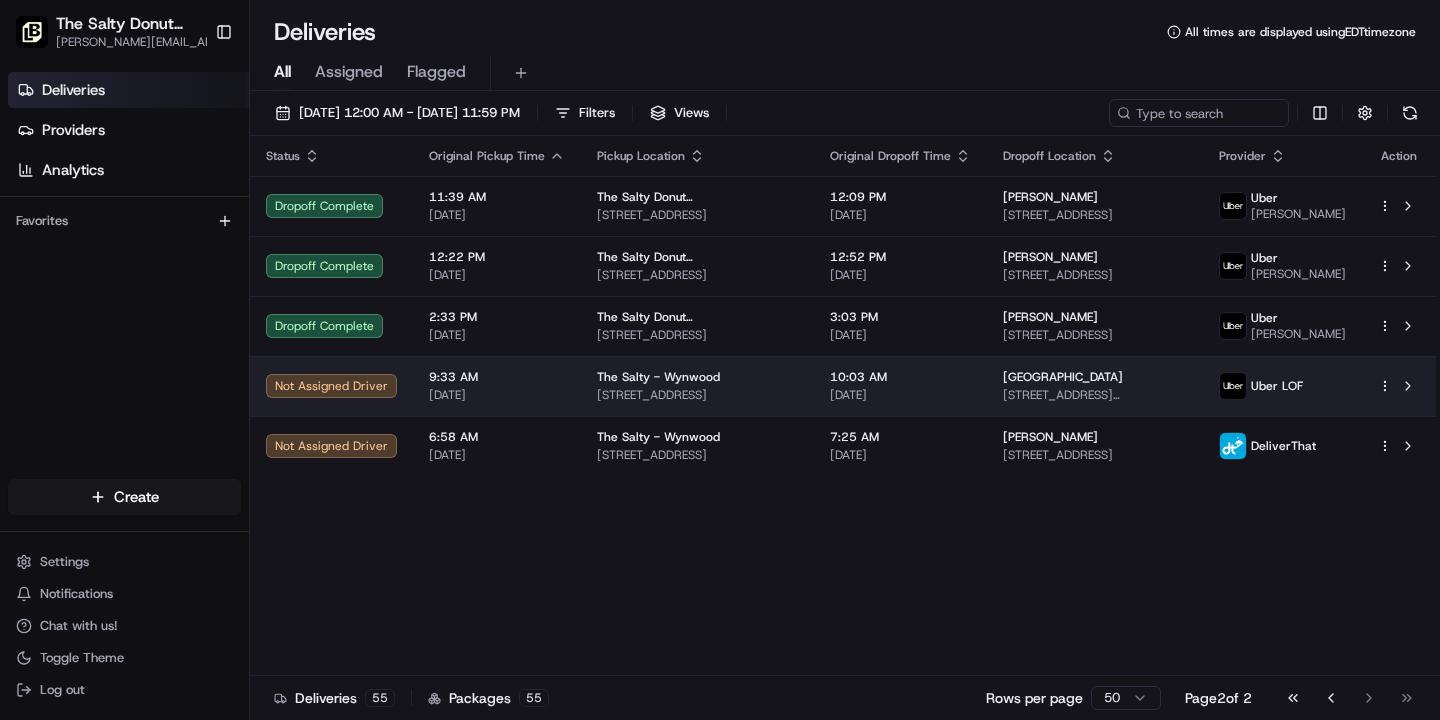 click on "[STREET_ADDRESS]" at bounding box center (697, 395) 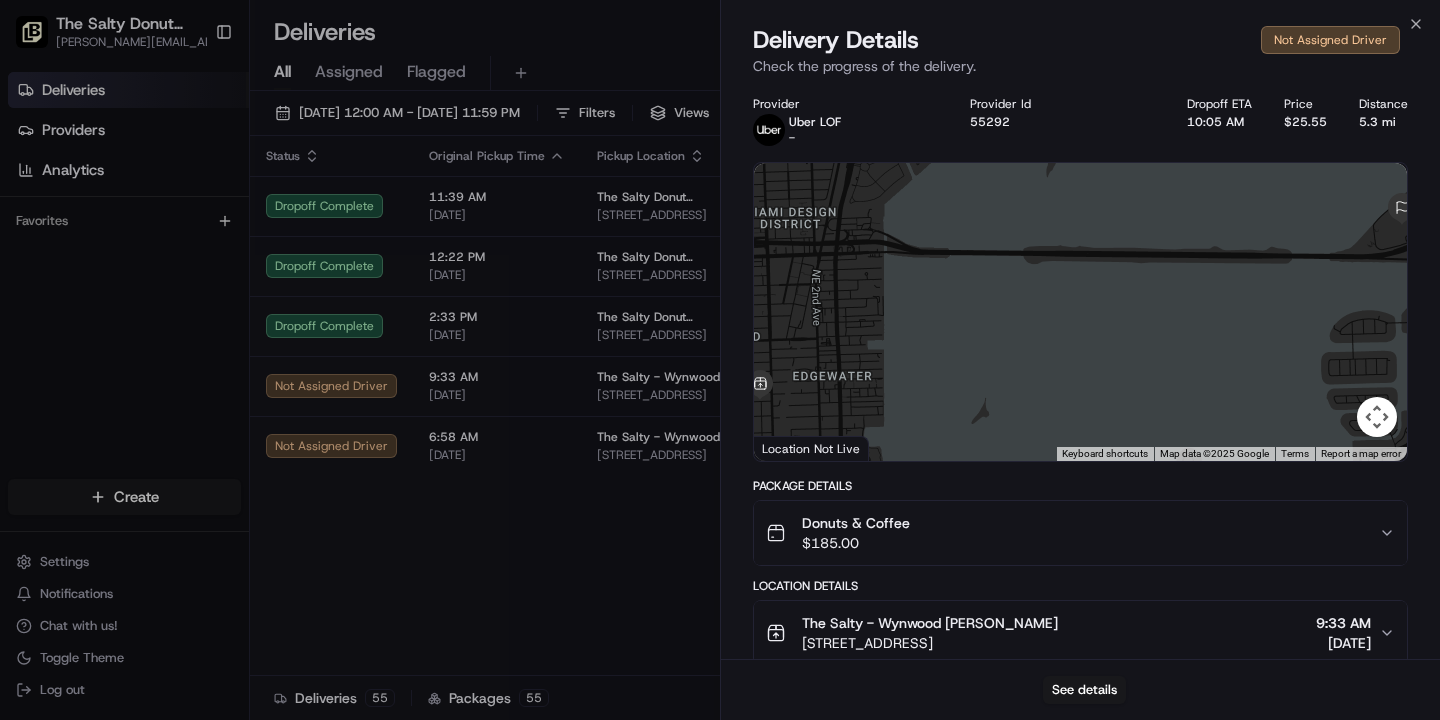 scroll, scrollTop: 239, scrollLeft: 0, axis: vertical 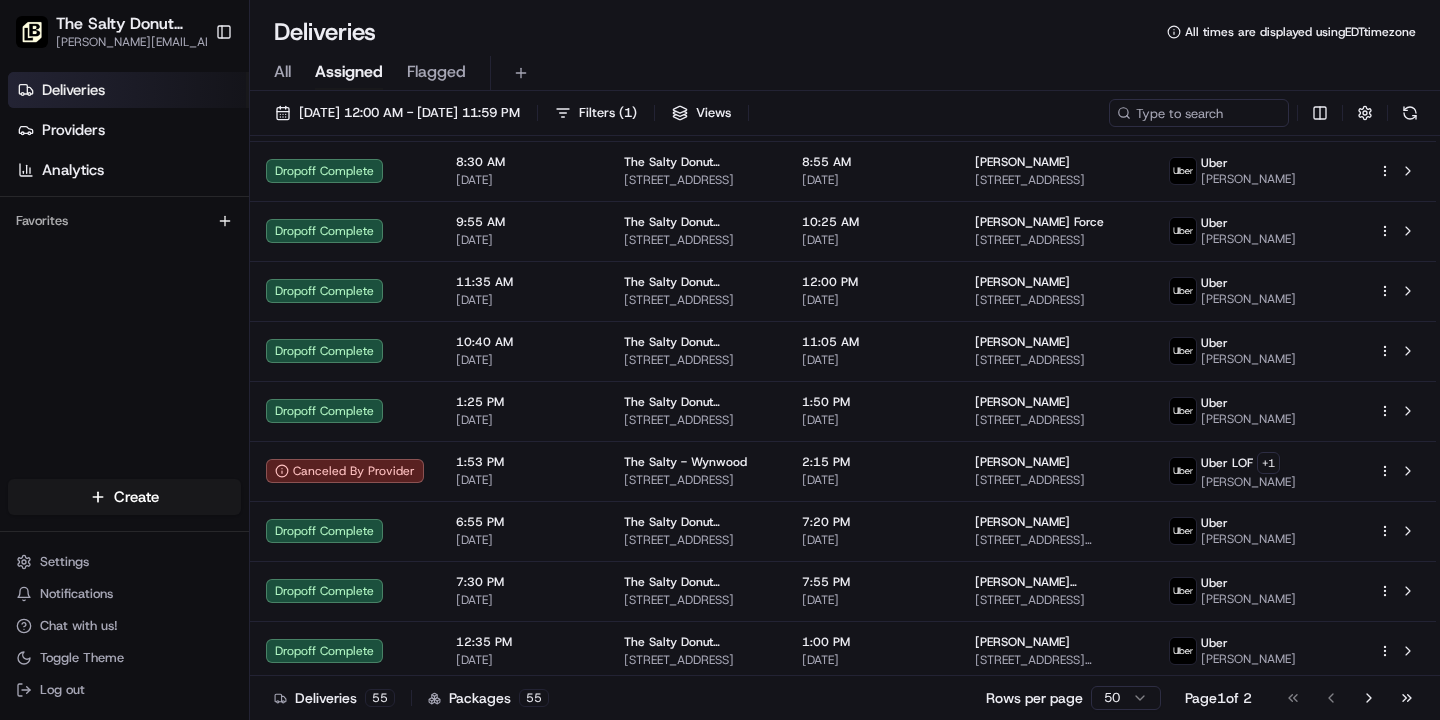 click on "All" at bounding box center [282, 72] 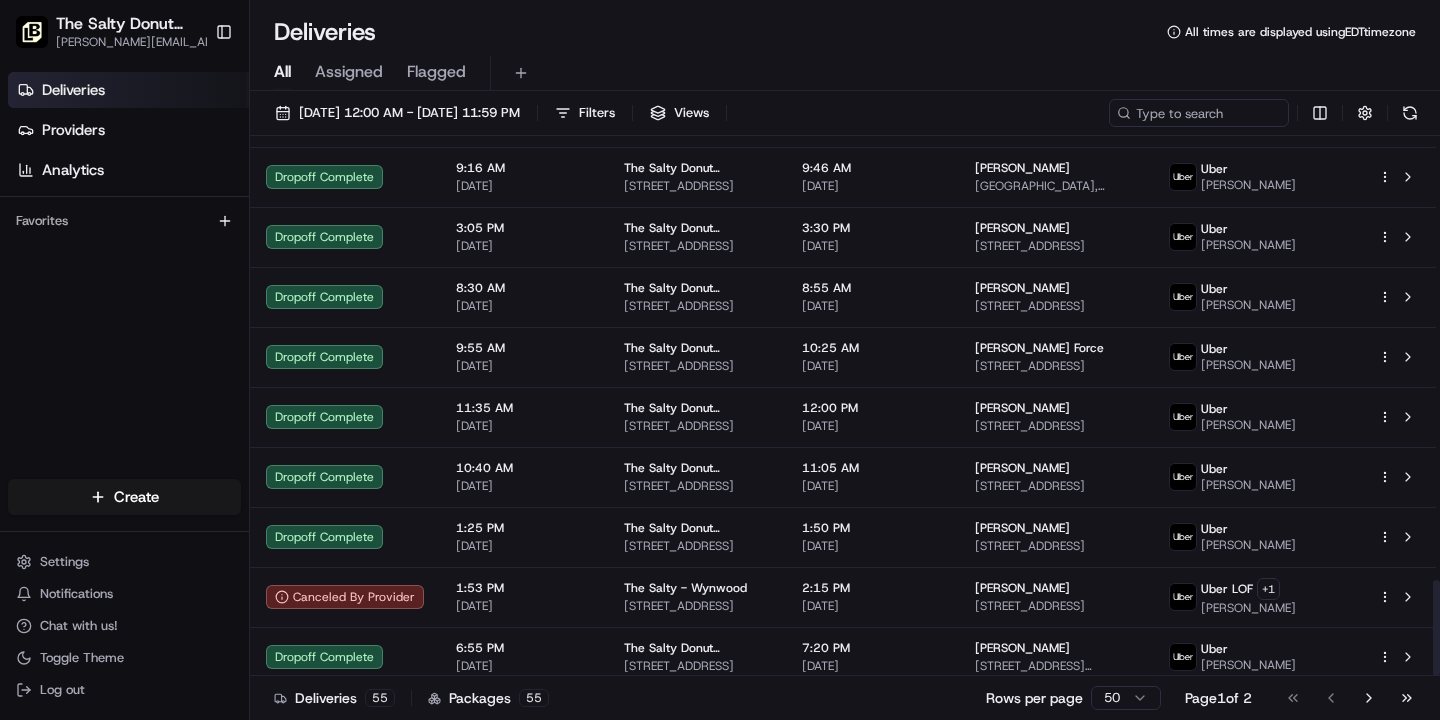scroll, scrollTop: 2500, scrollLeft: 0, axis: vertical 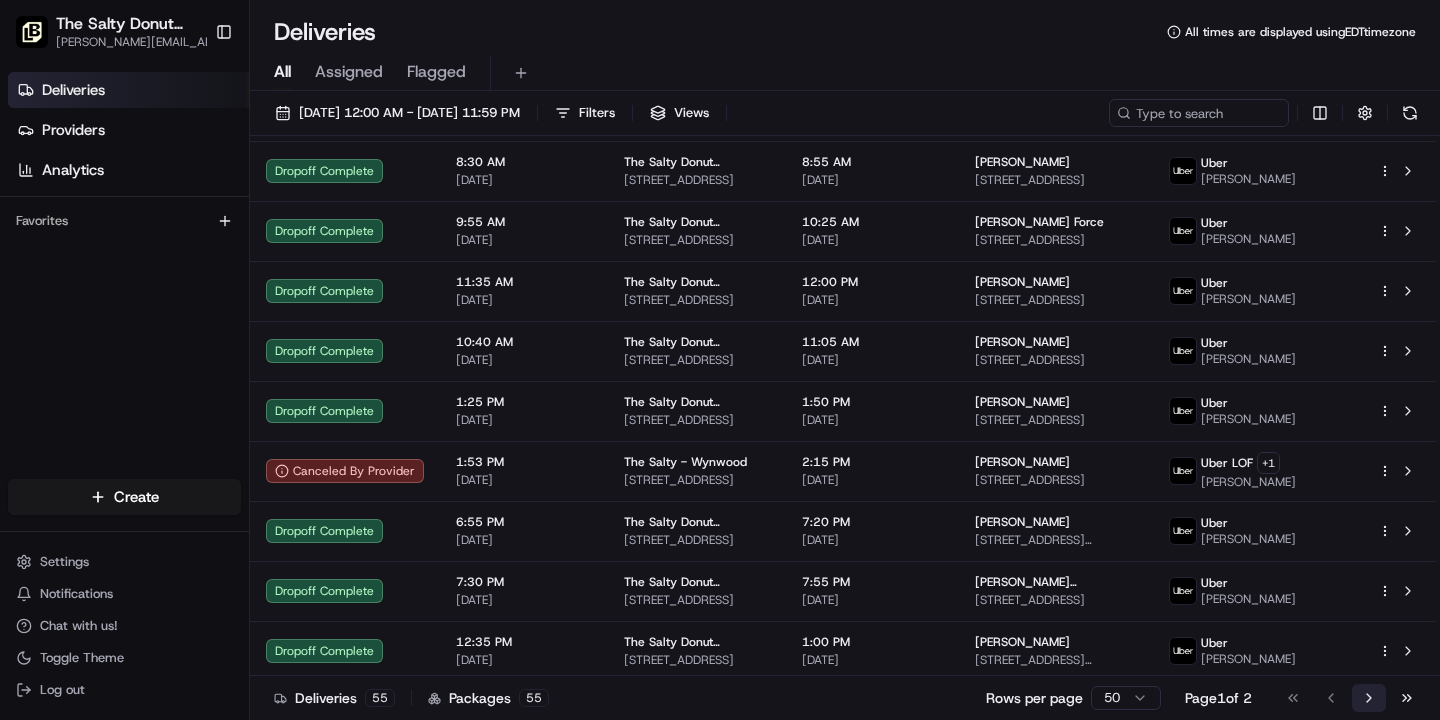 click on "Go to next page" at bounding box center (1369, 698) 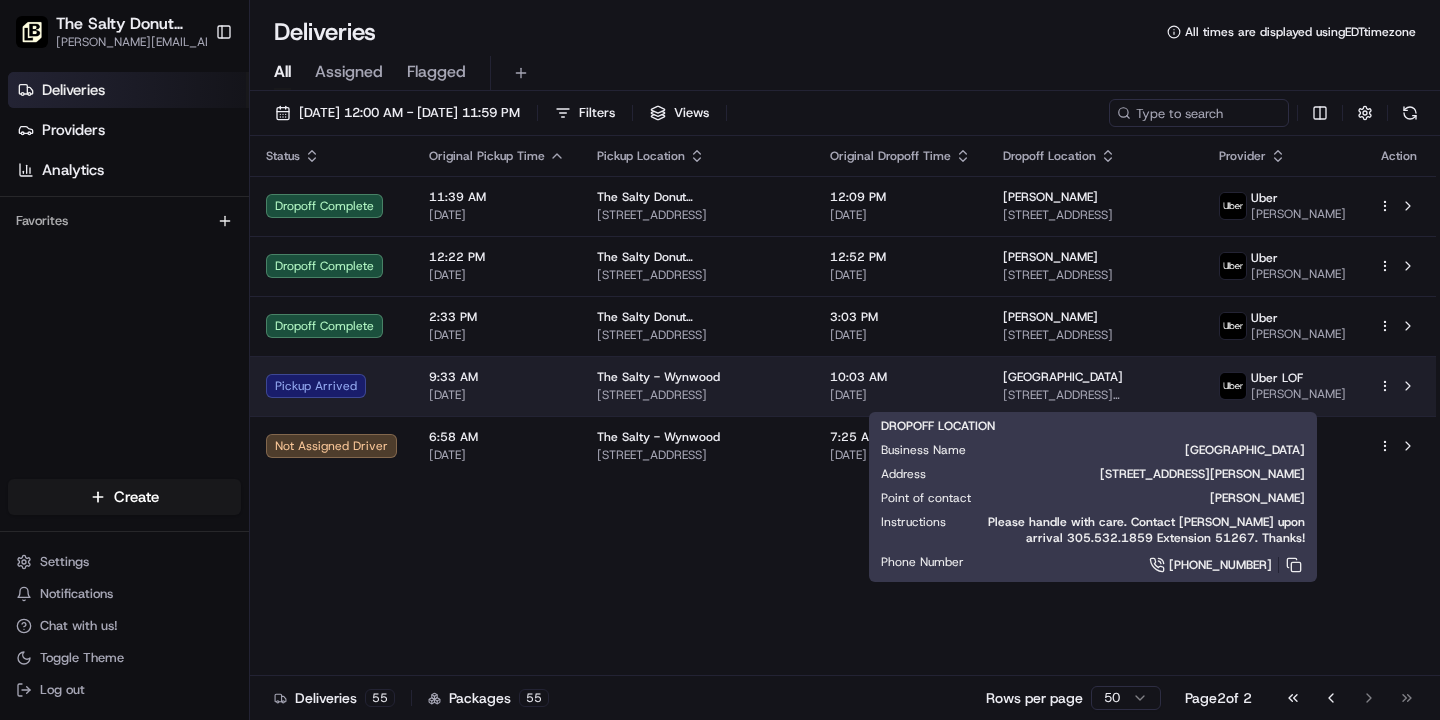 click on "[GEOGRAPHIC_DATA]" at bounding box center (1063, 377) 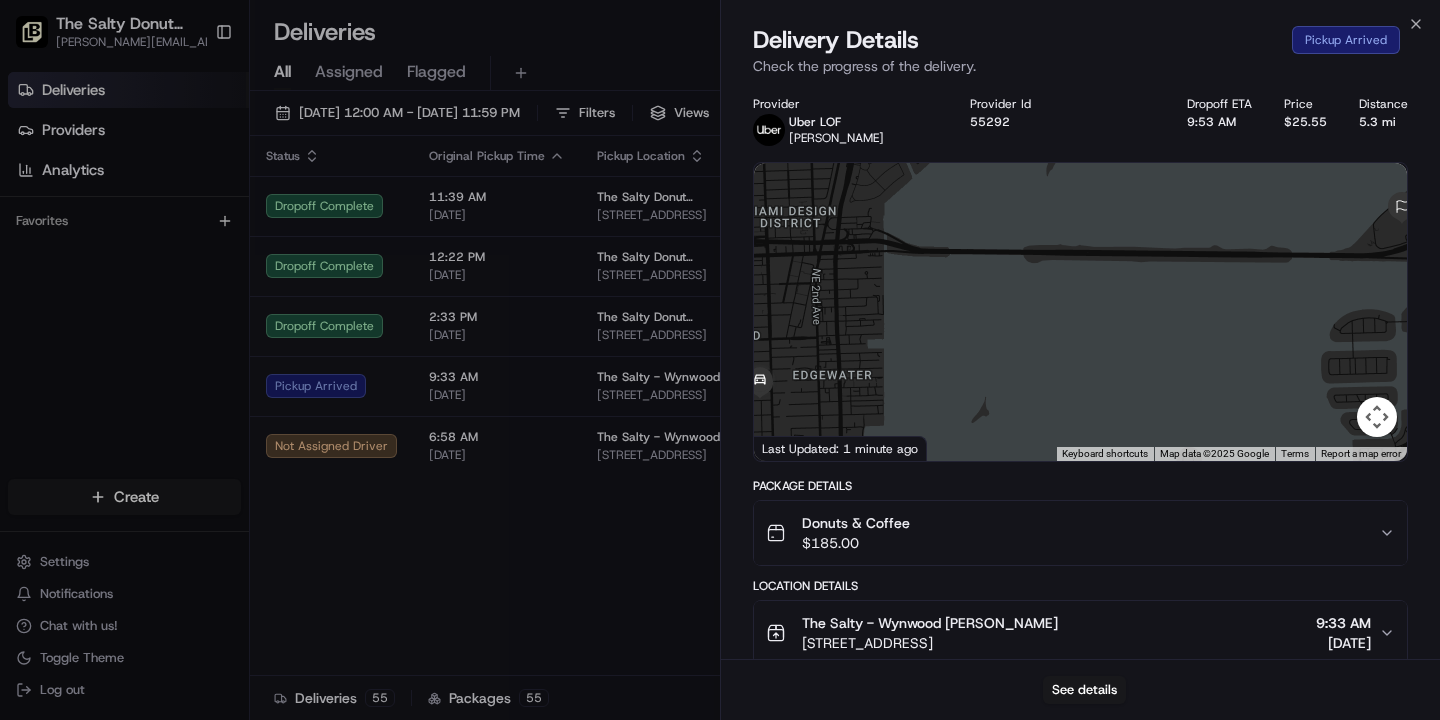 scroll, scrollTop: 431, scrollLeft: 0, axis: vertical 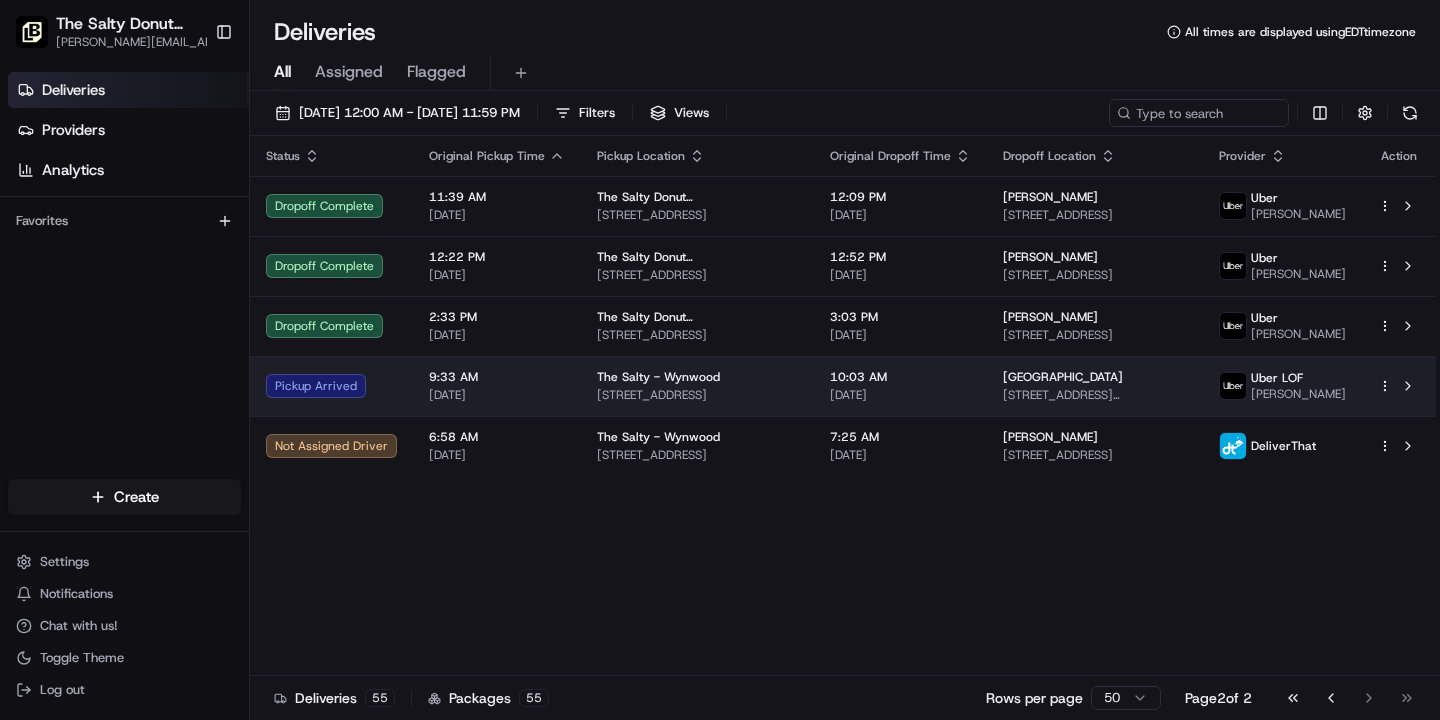 click on "10:03 AM [DATE]" at bounding box center (900, 386) 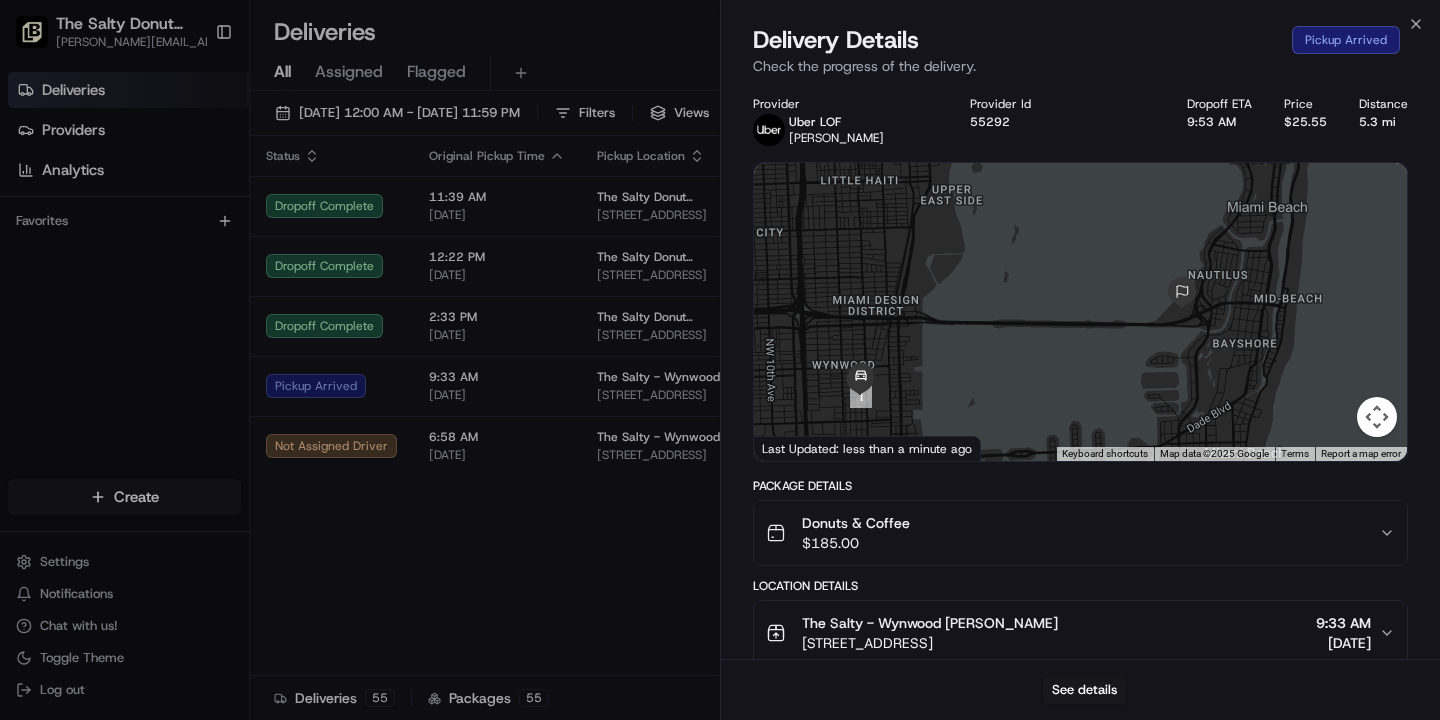 scroll, scrollTop: 431, scrollLeft: 0, axis: vertical 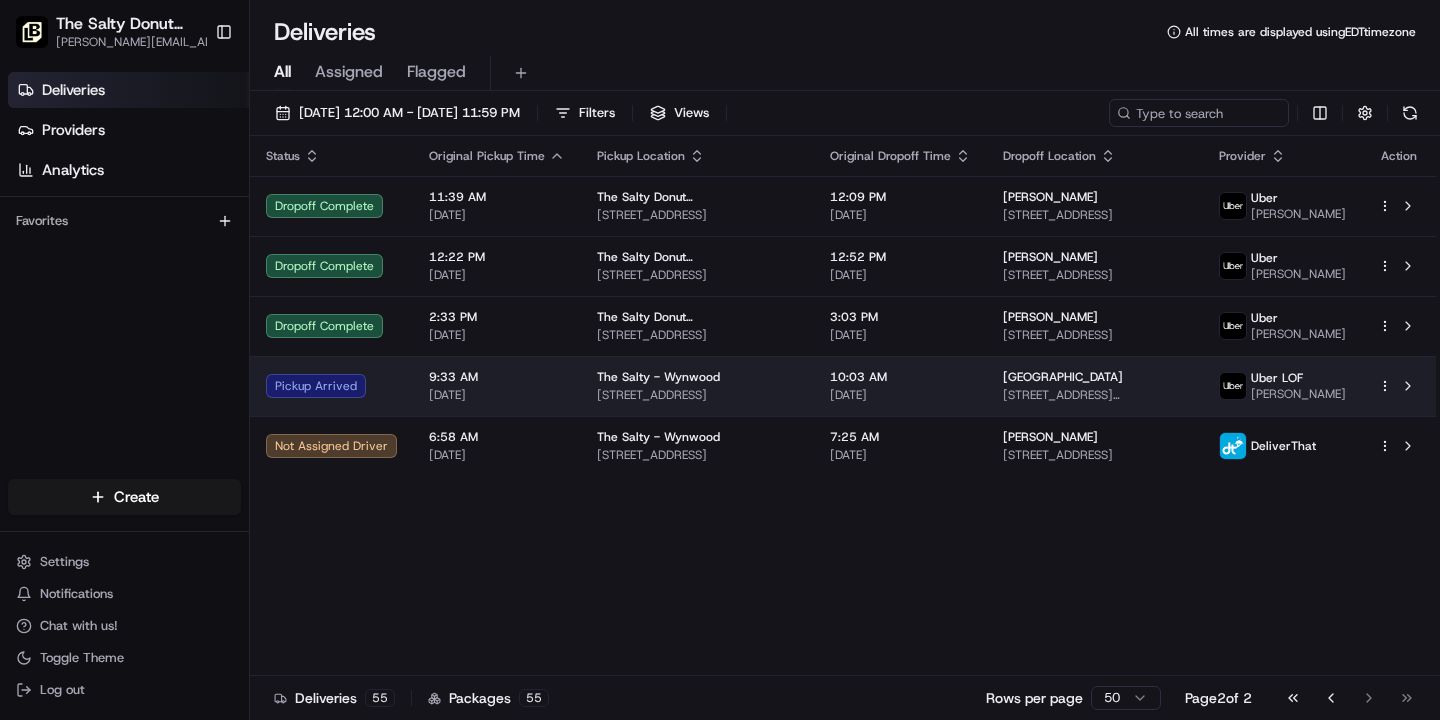 click on "Mount Sinai Medial Center 4306 Alton Rd #3002, Miami Beach, FL 33140, USA" at bounding box center (1095, 386) 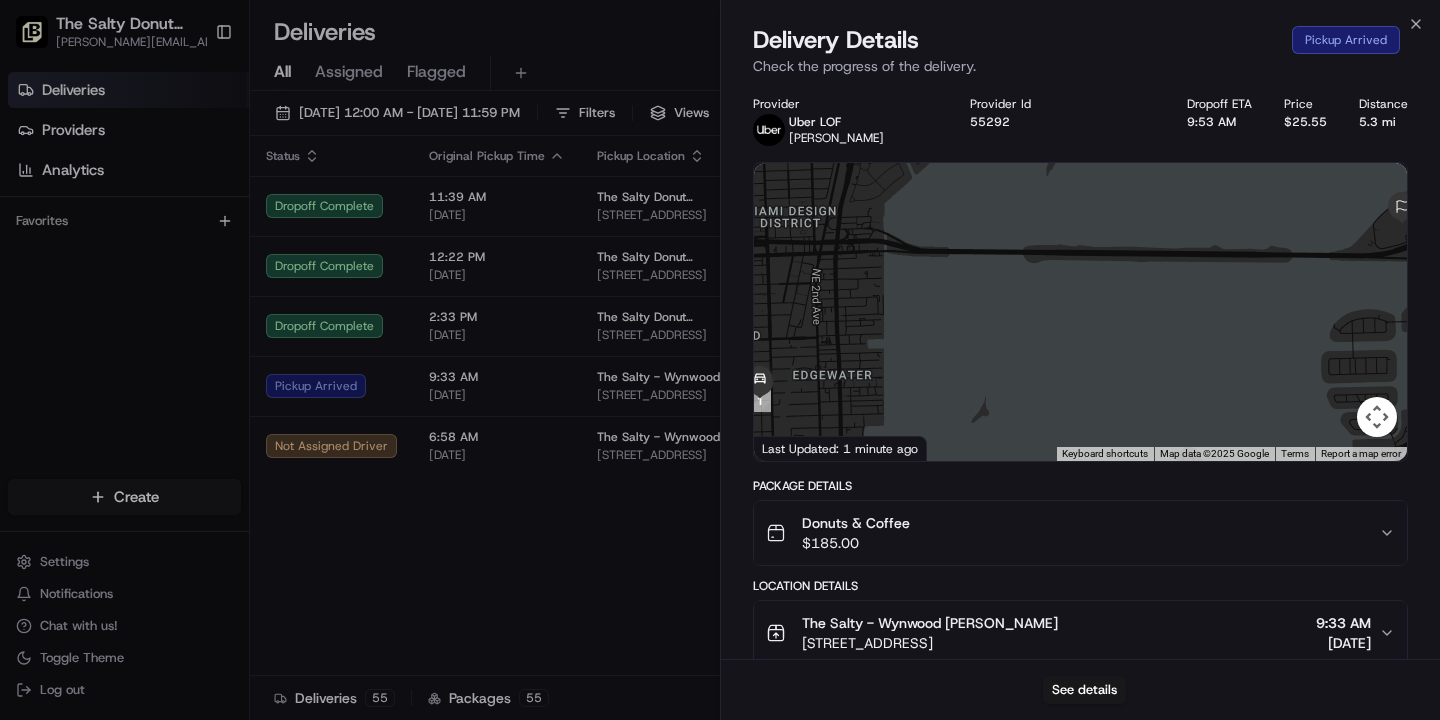 scroll, scrollTop: 431, scrollLeft: 0, axis: vertical 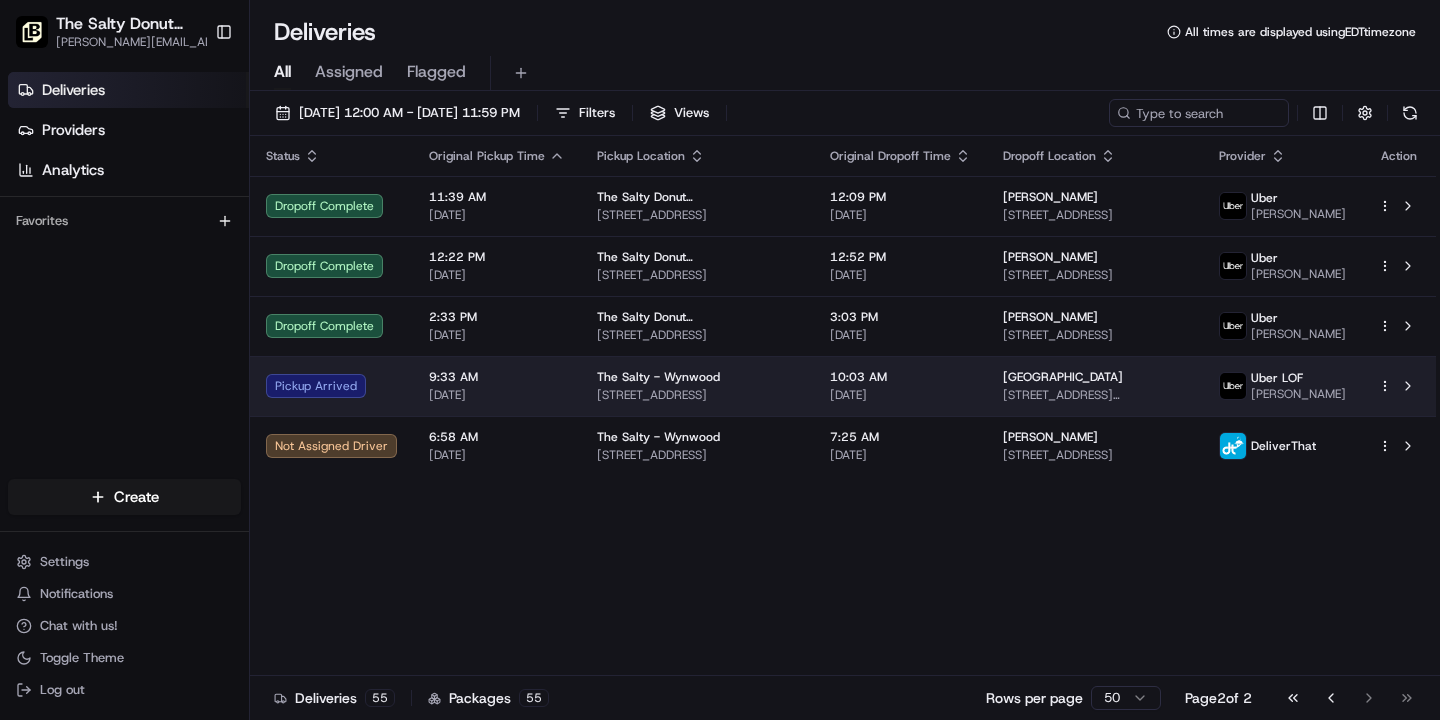 click on "[STREET_ADDRESS][PERSON_NAME]" at bounding box center (1095, 395) 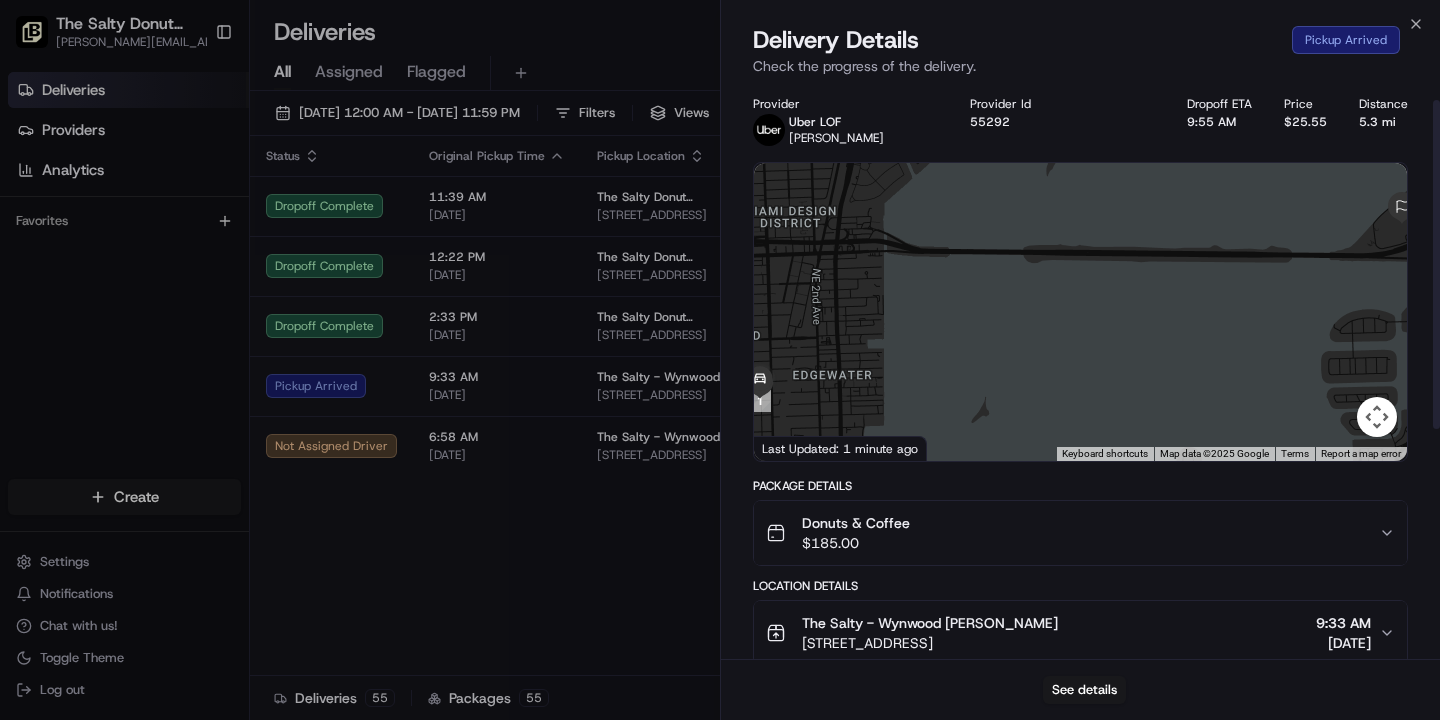 scroll, scrollTop: 431, scrollLeft: 0, axis: vertical 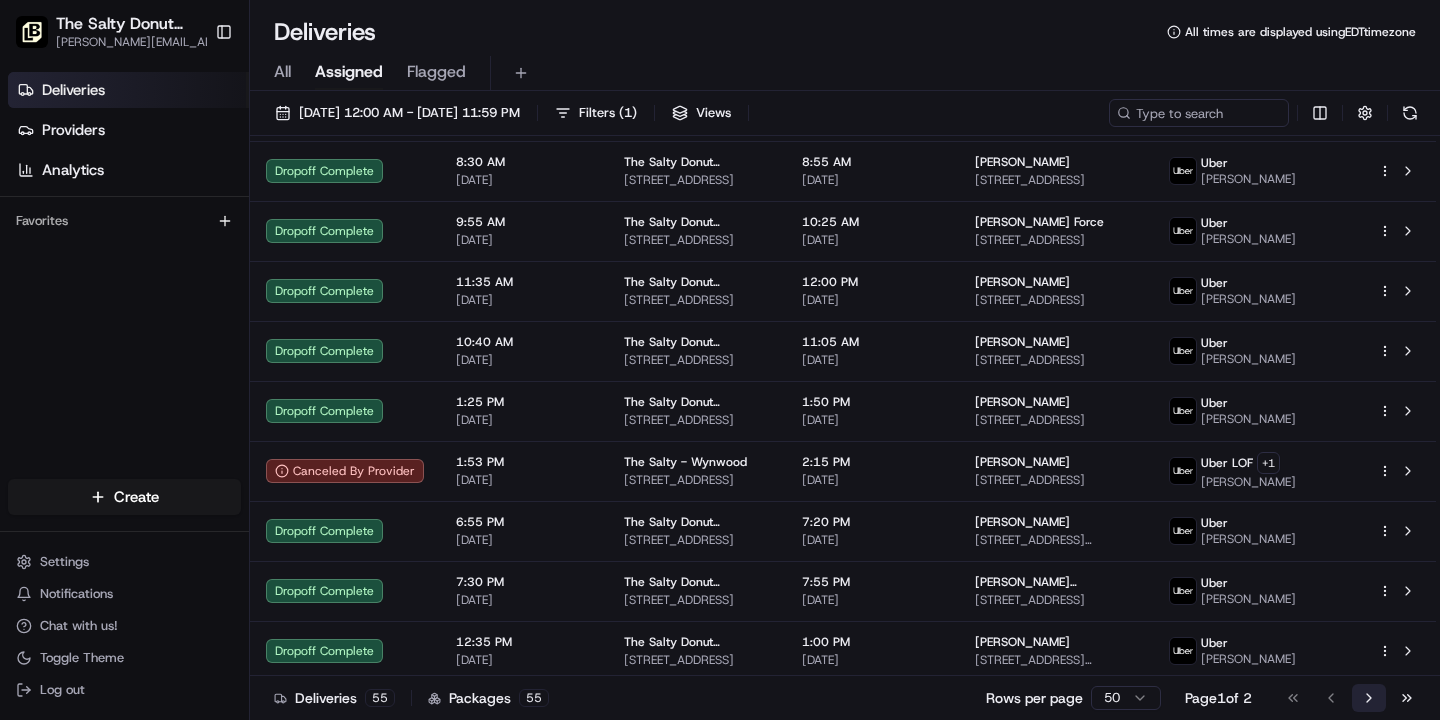 click on "Go to next page" at bounding box center (1369, 698) 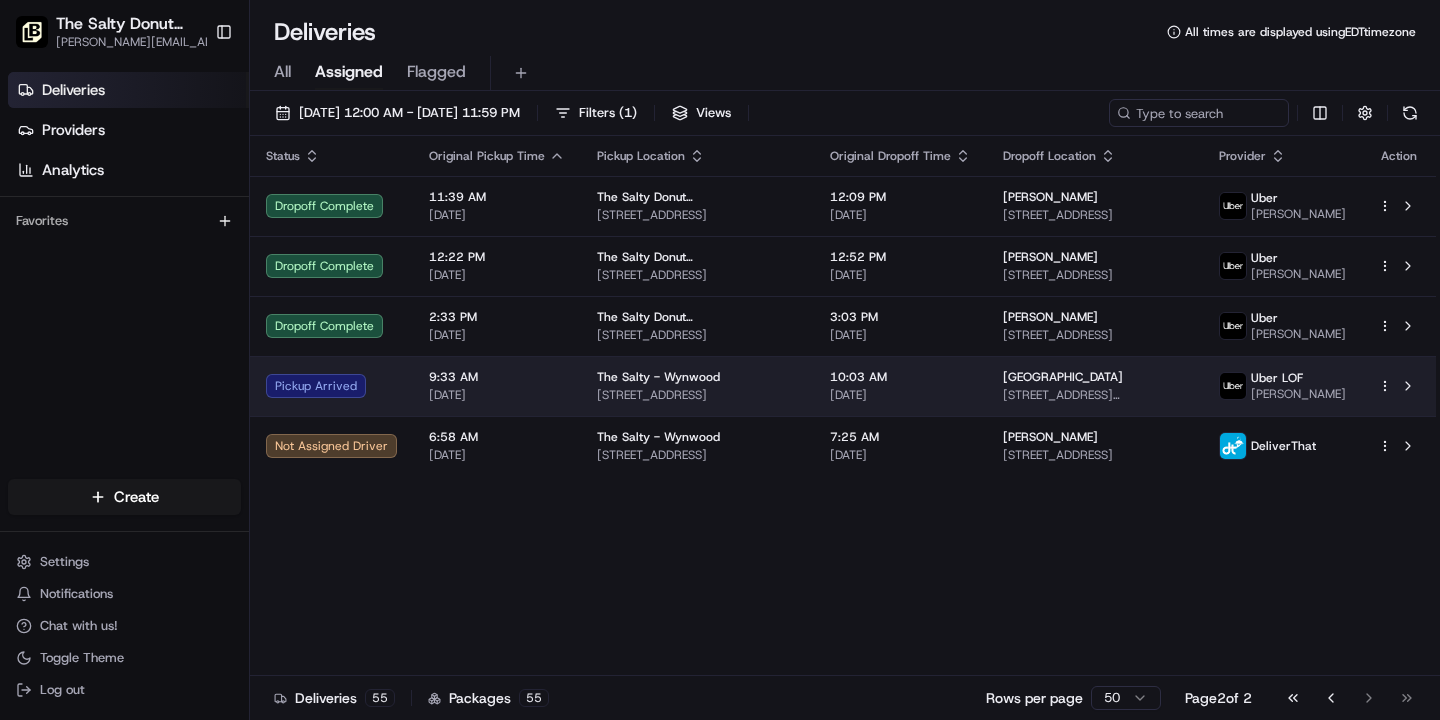 click on "[GEOGRAPHIC_DATA]" at bounding box center (1063, 377) 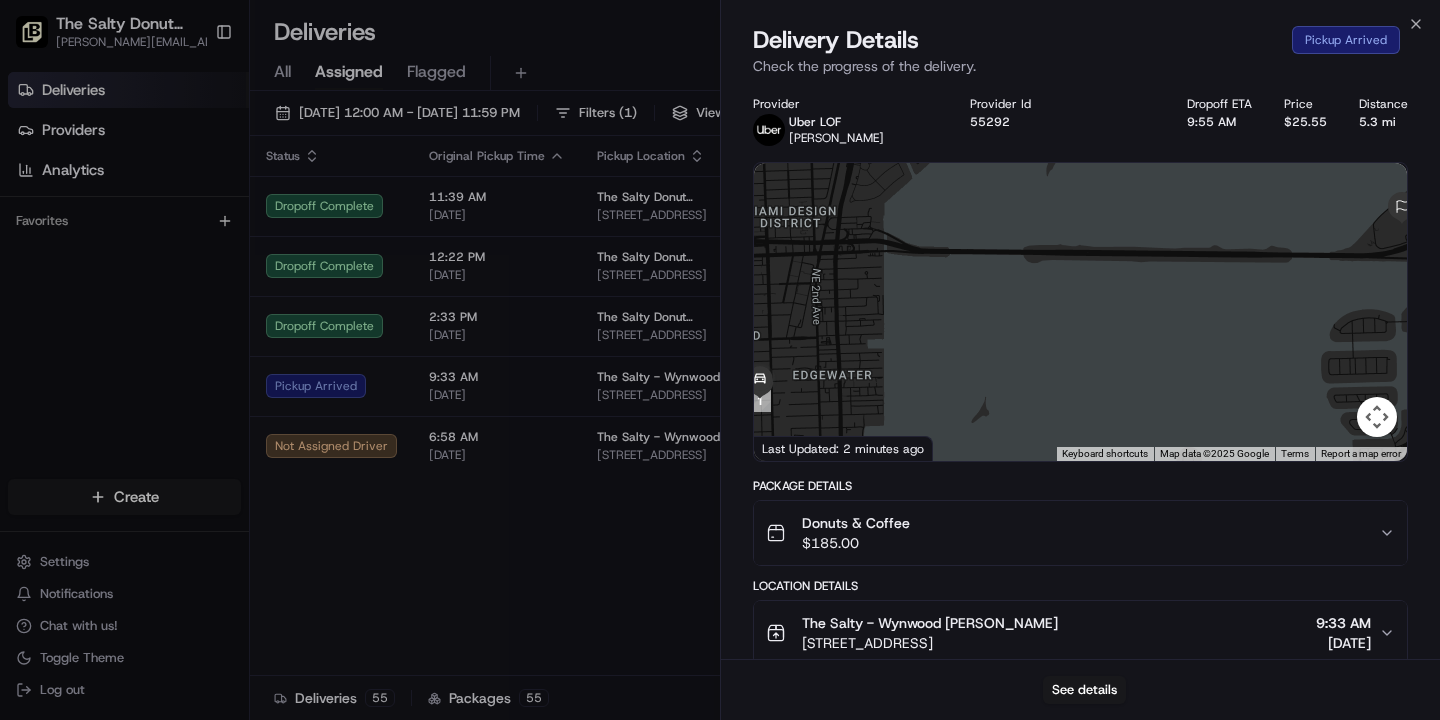 scroll, scrollTop: 431, scrollLeft: 0, axis: vertical 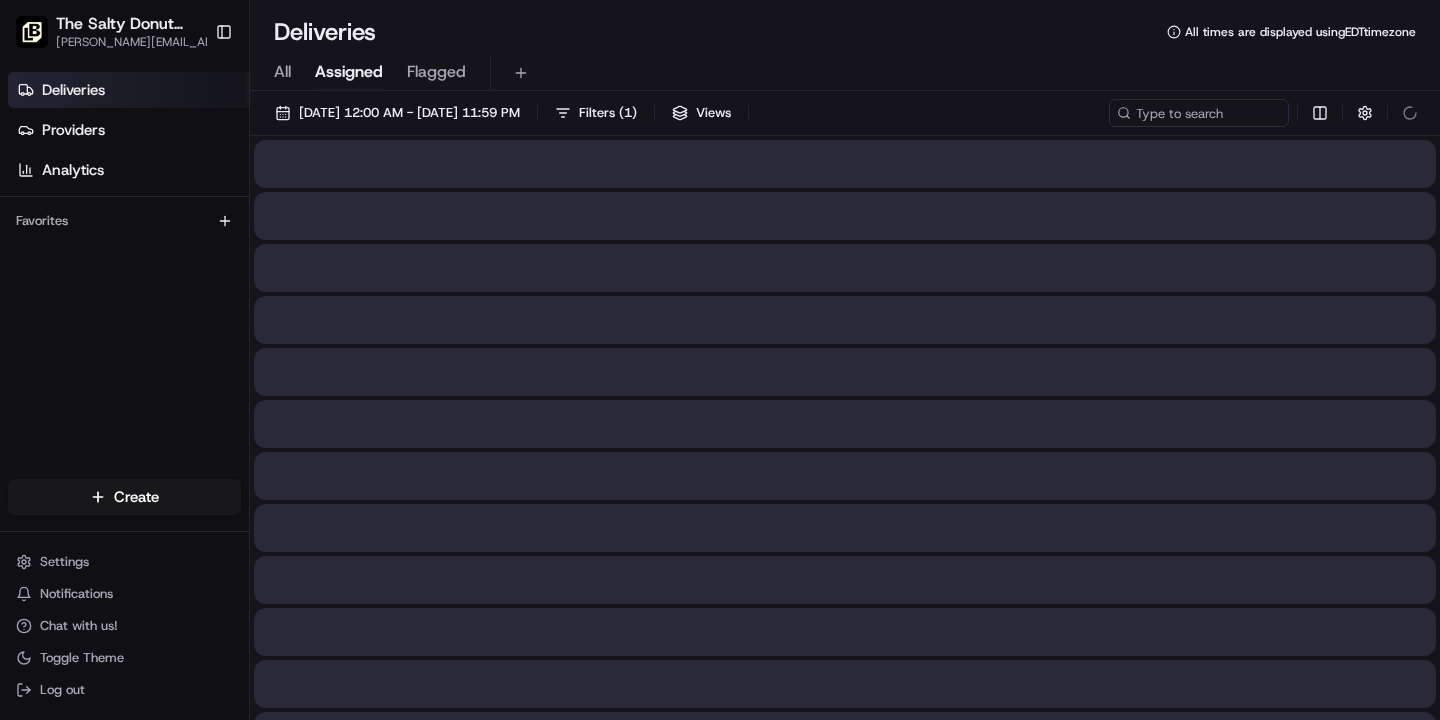 click at bounding box center [845, 580] 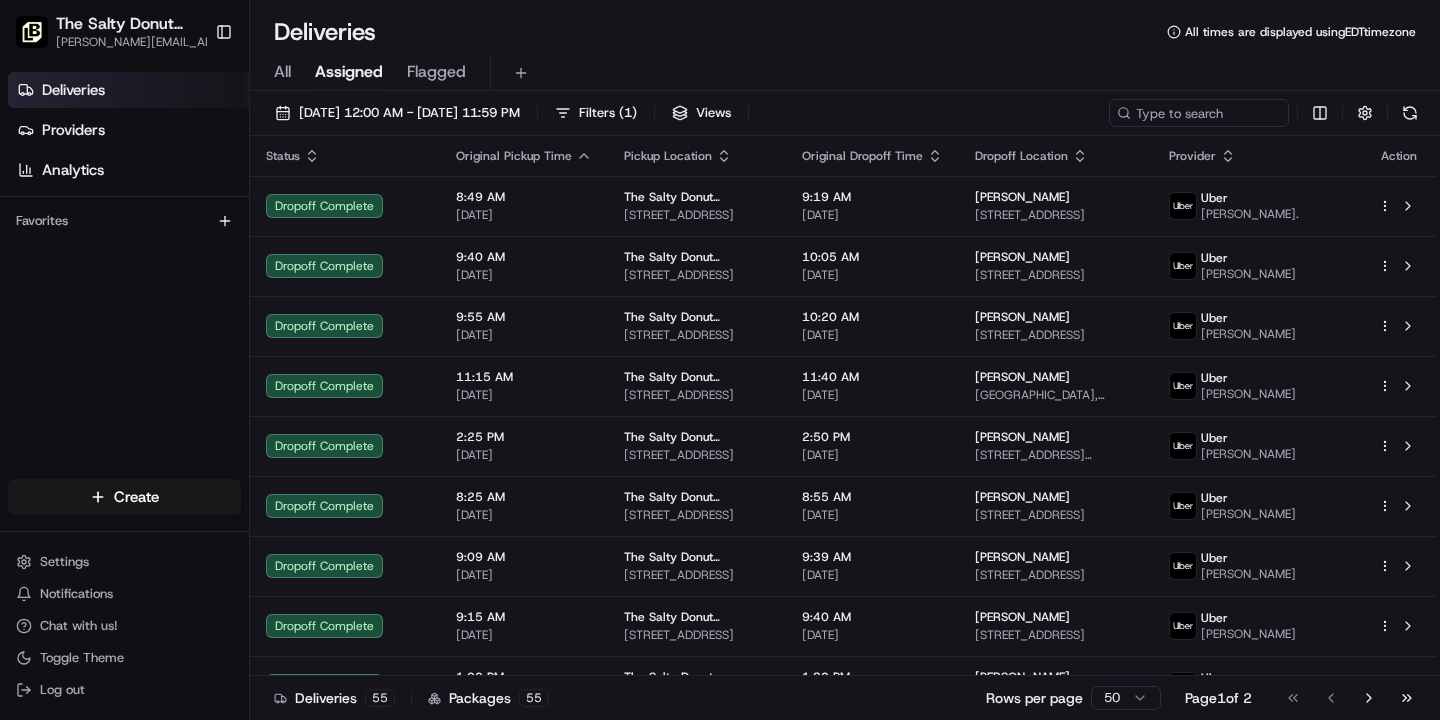 click on "All" at bounding box center (282, 72) 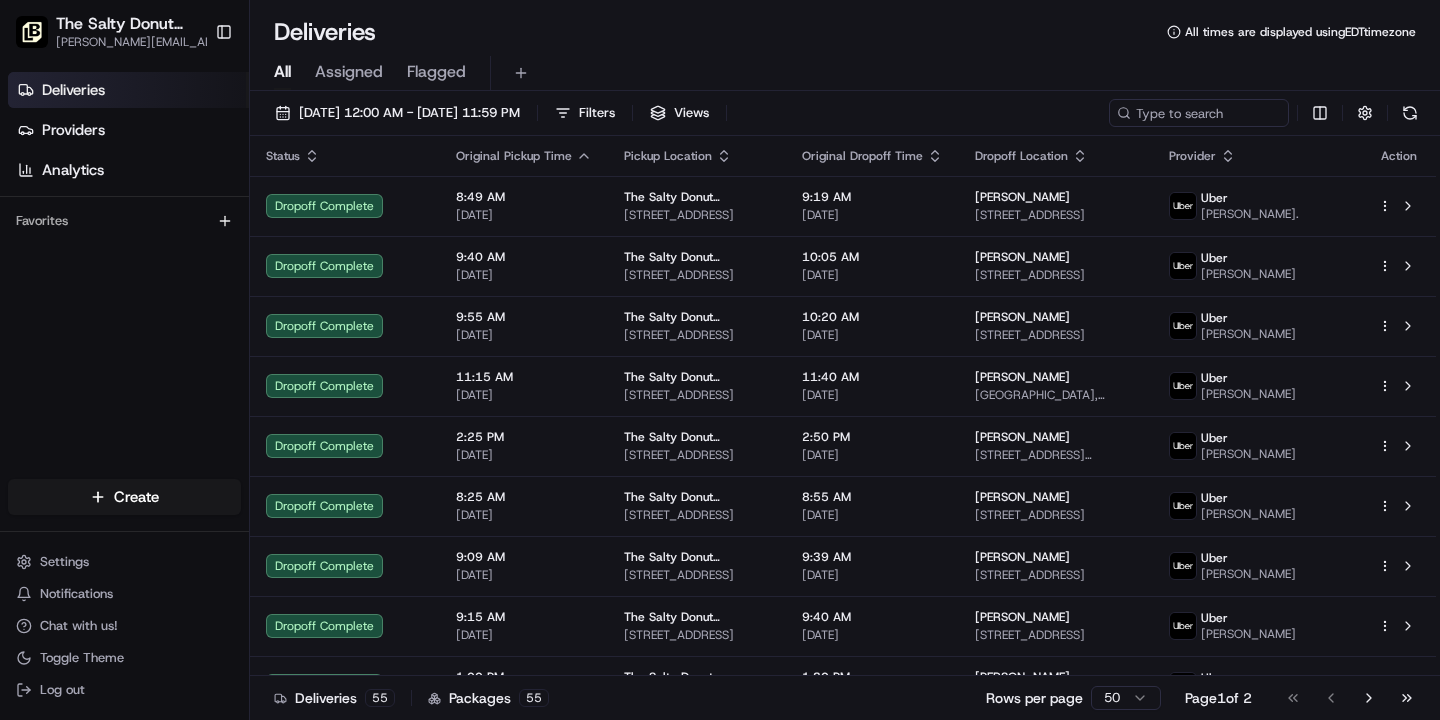 scroll, scrollTop: 0, scrollLeft: 0, axis: both 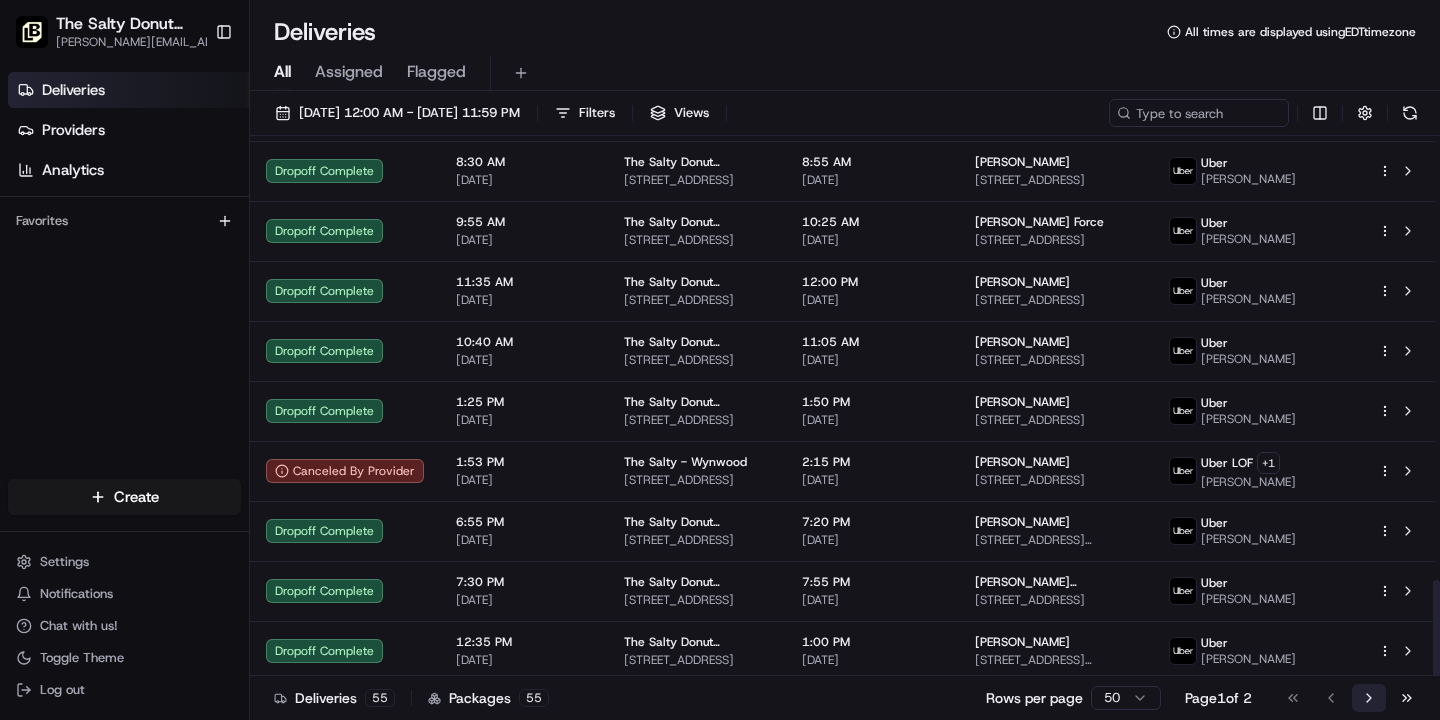 click on "Go to next page" at bounding box center (1369, 698) 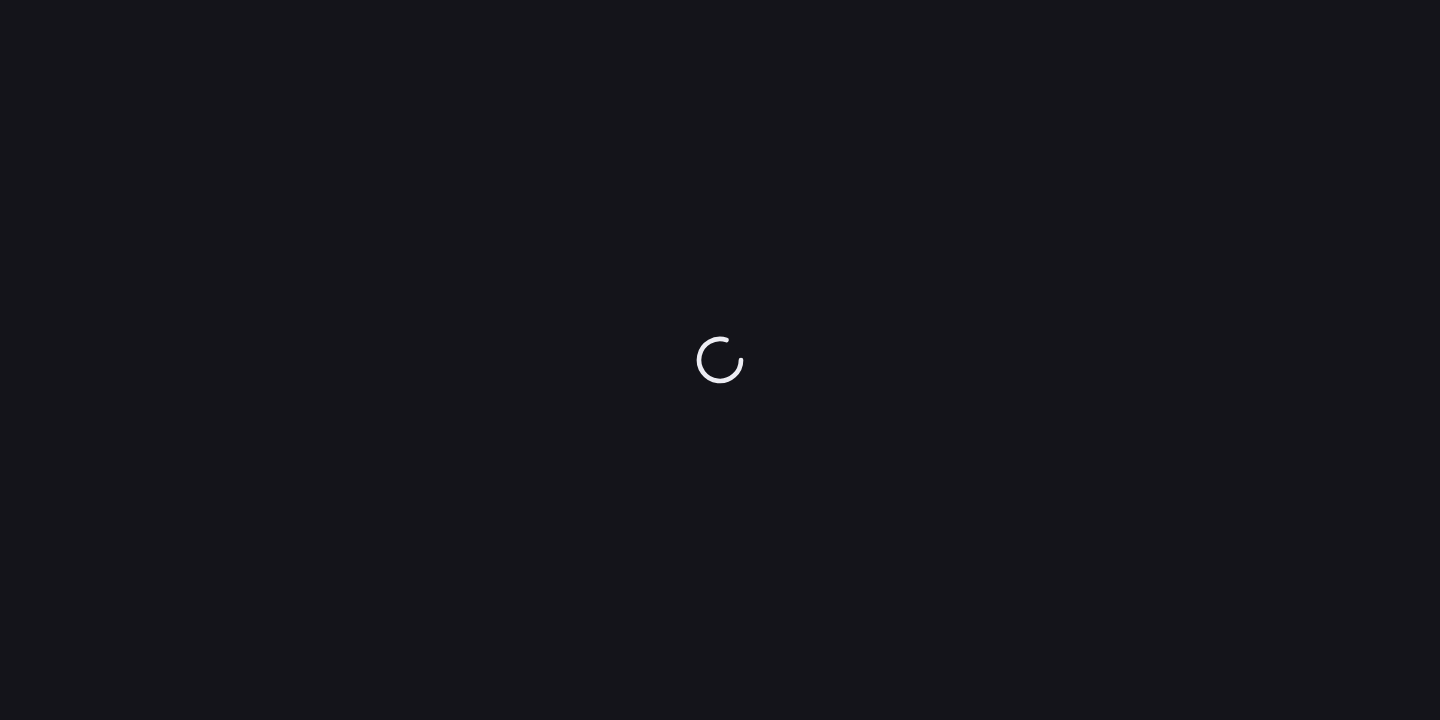 scroll, scrollTop: 0, scrollLeft: 0, axis: both 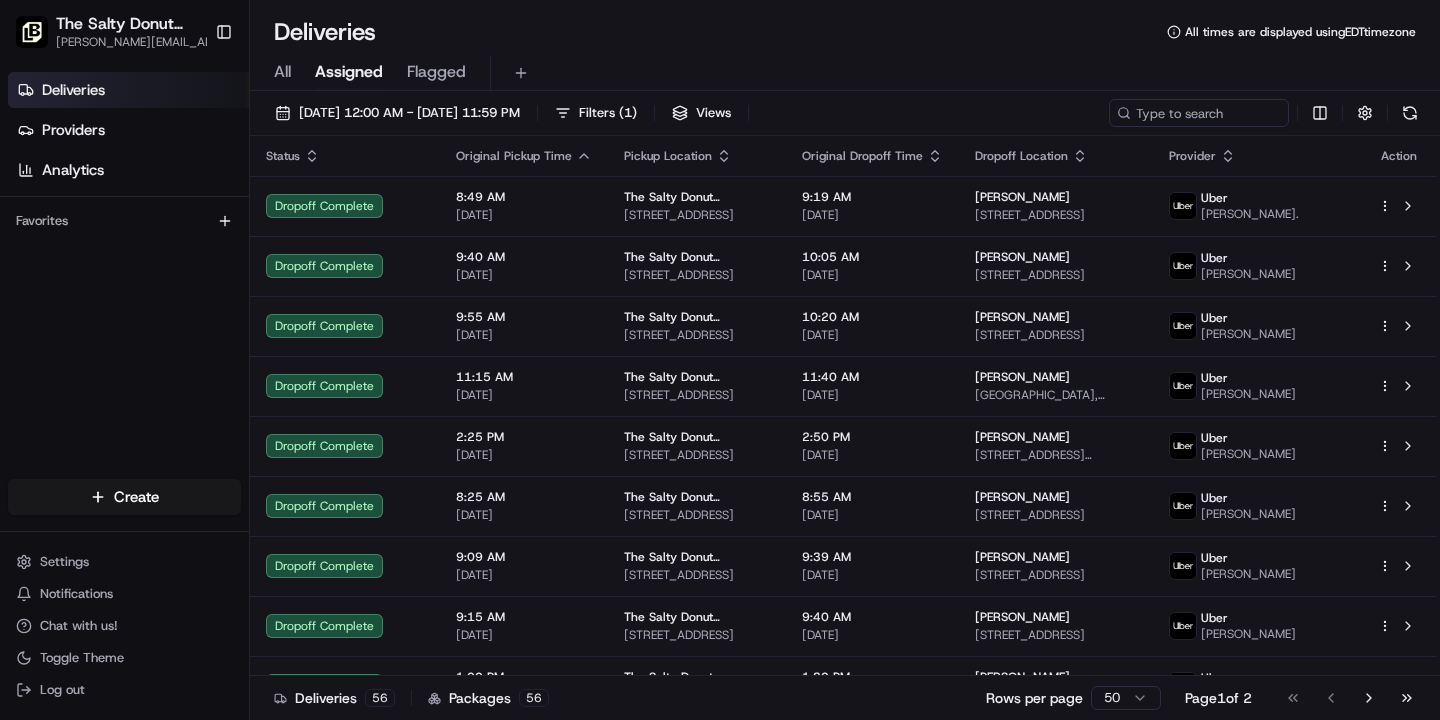 click on "All" at bounding box center [282, 72] 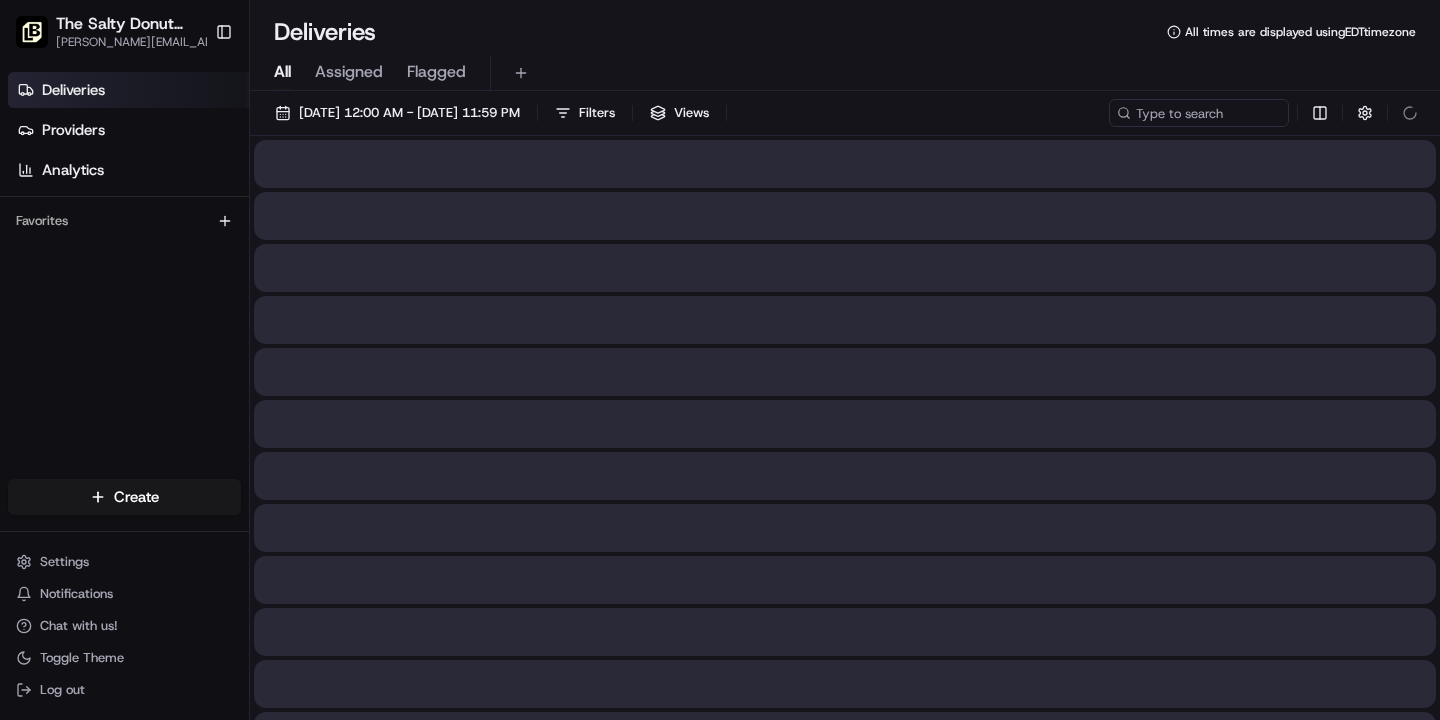 scroll, scrollTop: 0, scrollLeft: 0, axis: both 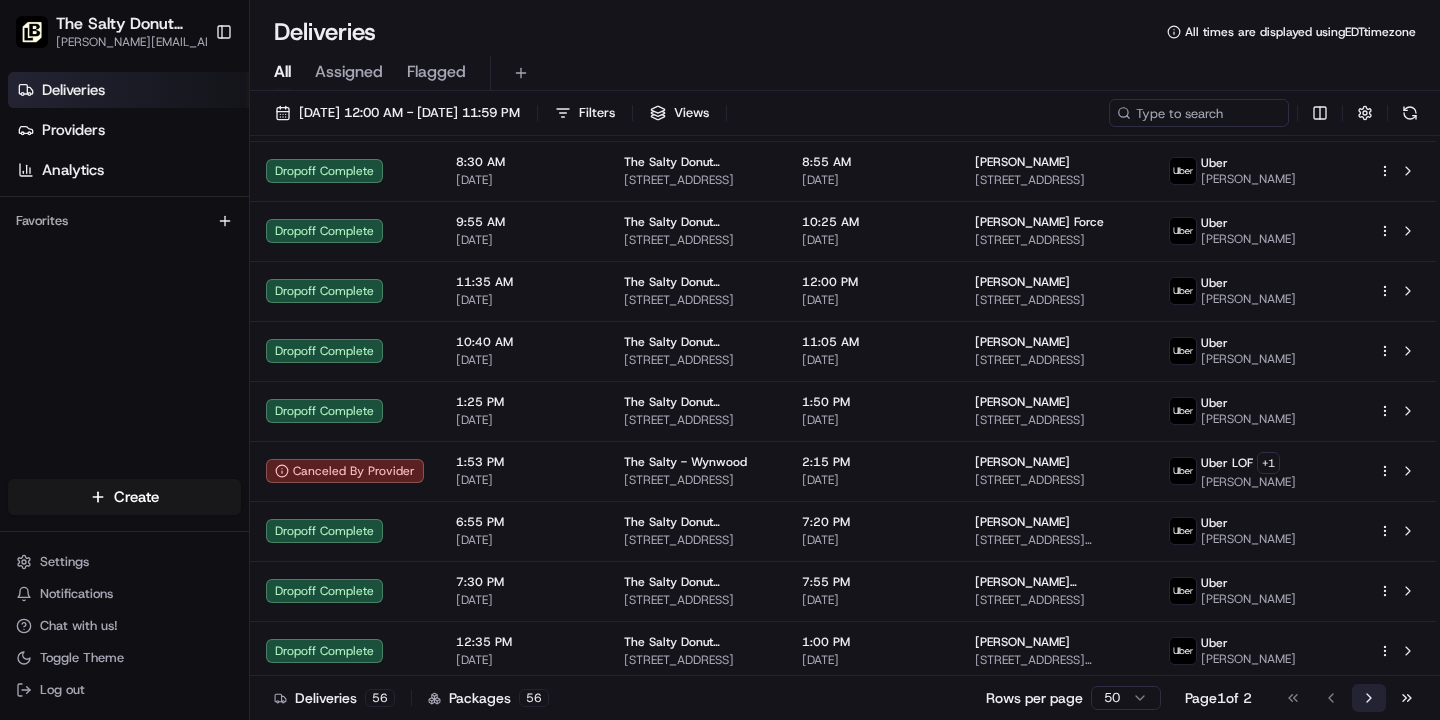 click on "Go to next page" at bounding box center [1369, 698] 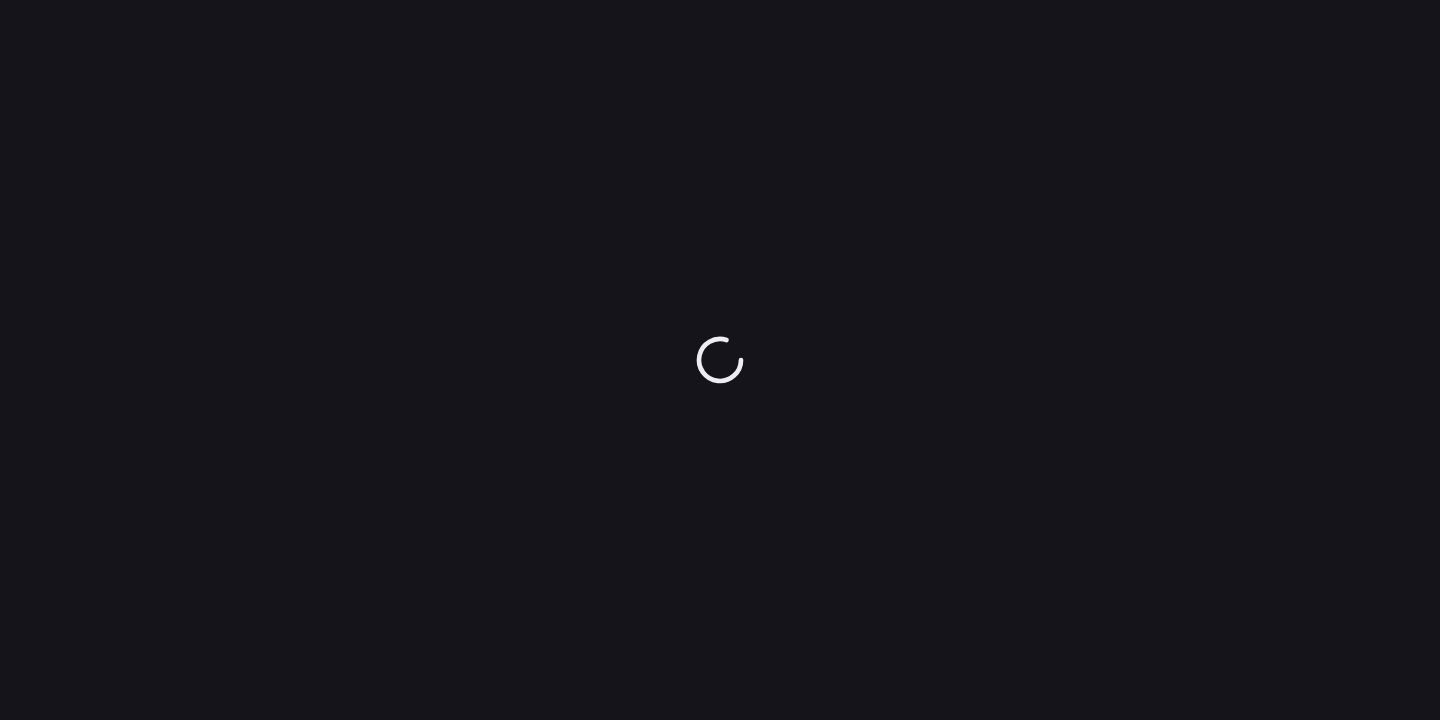 scroll, scrollTop: 0, scrollLeft: 0, axis: both 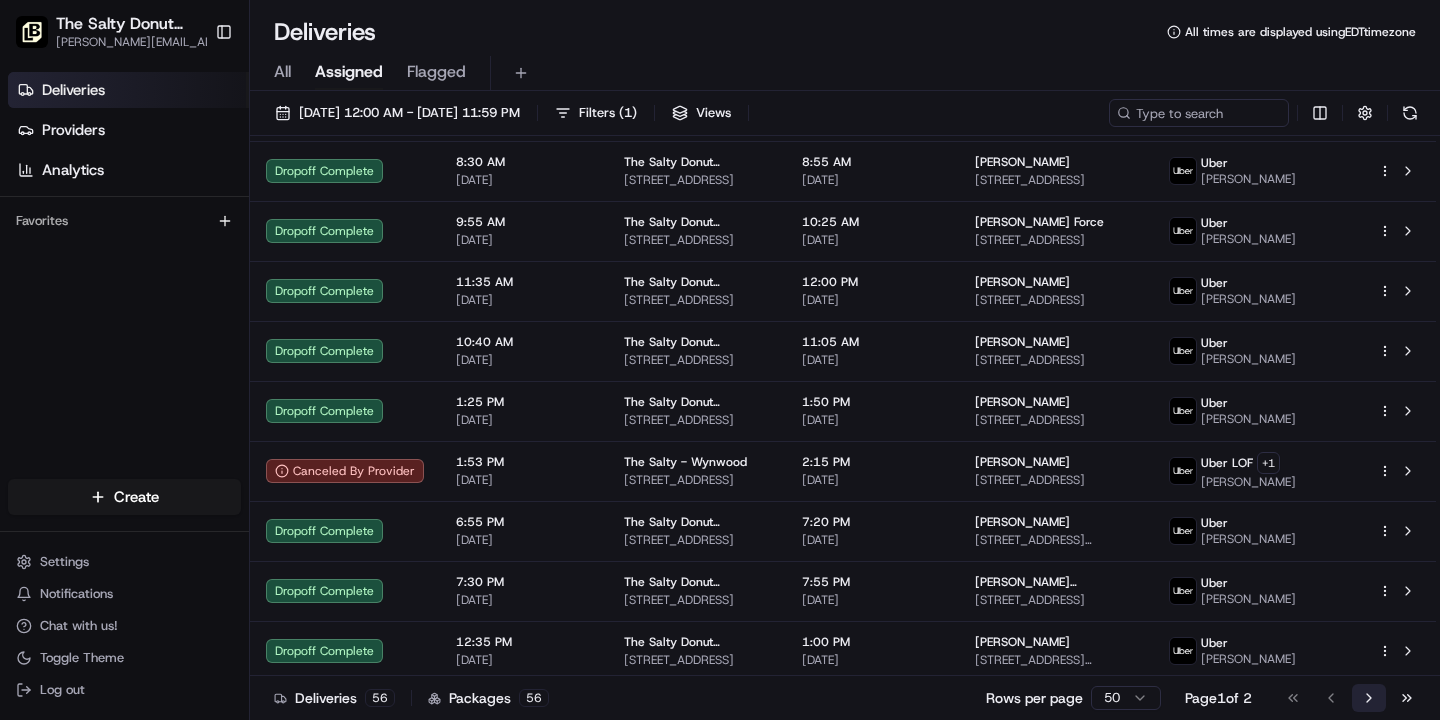 click on "Go to next page" at bounding box center [1369, 698] 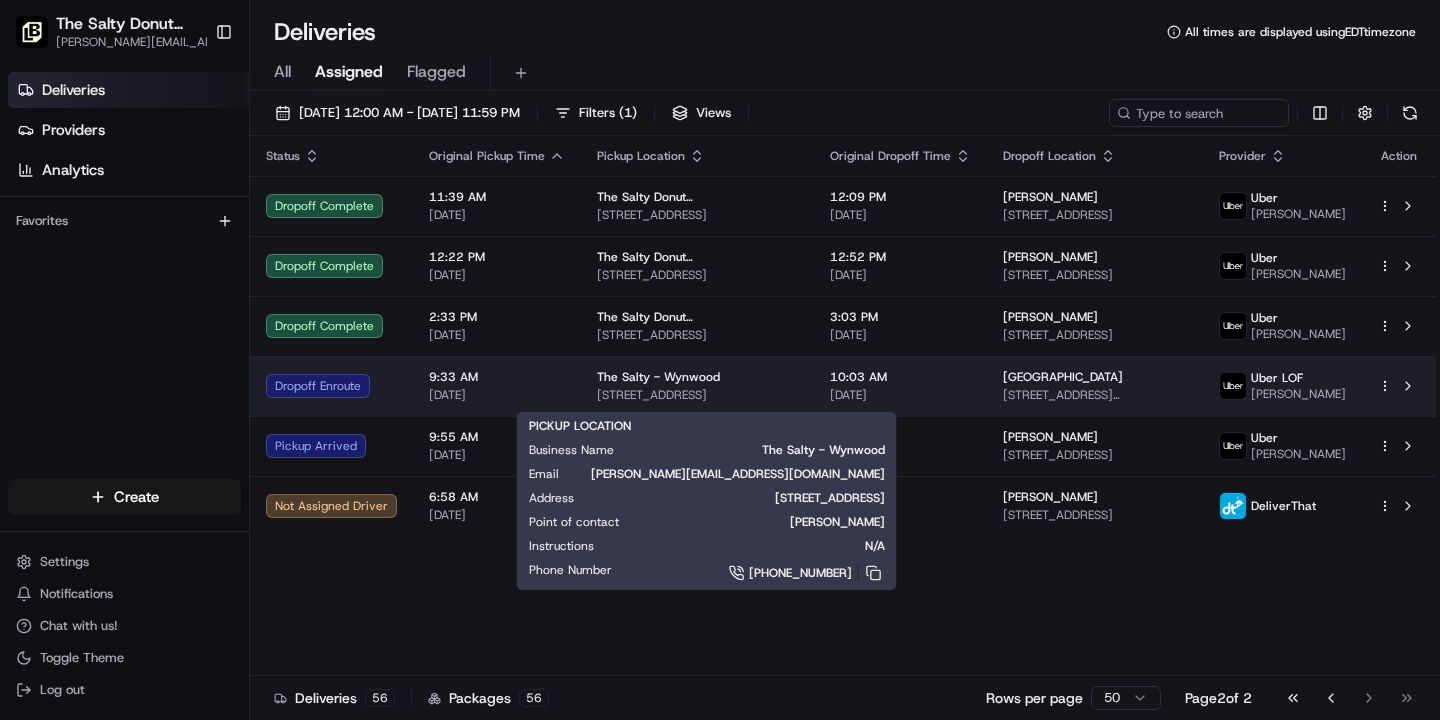 click on "The Salty - Wynwood" at bounding box center [658, 377] 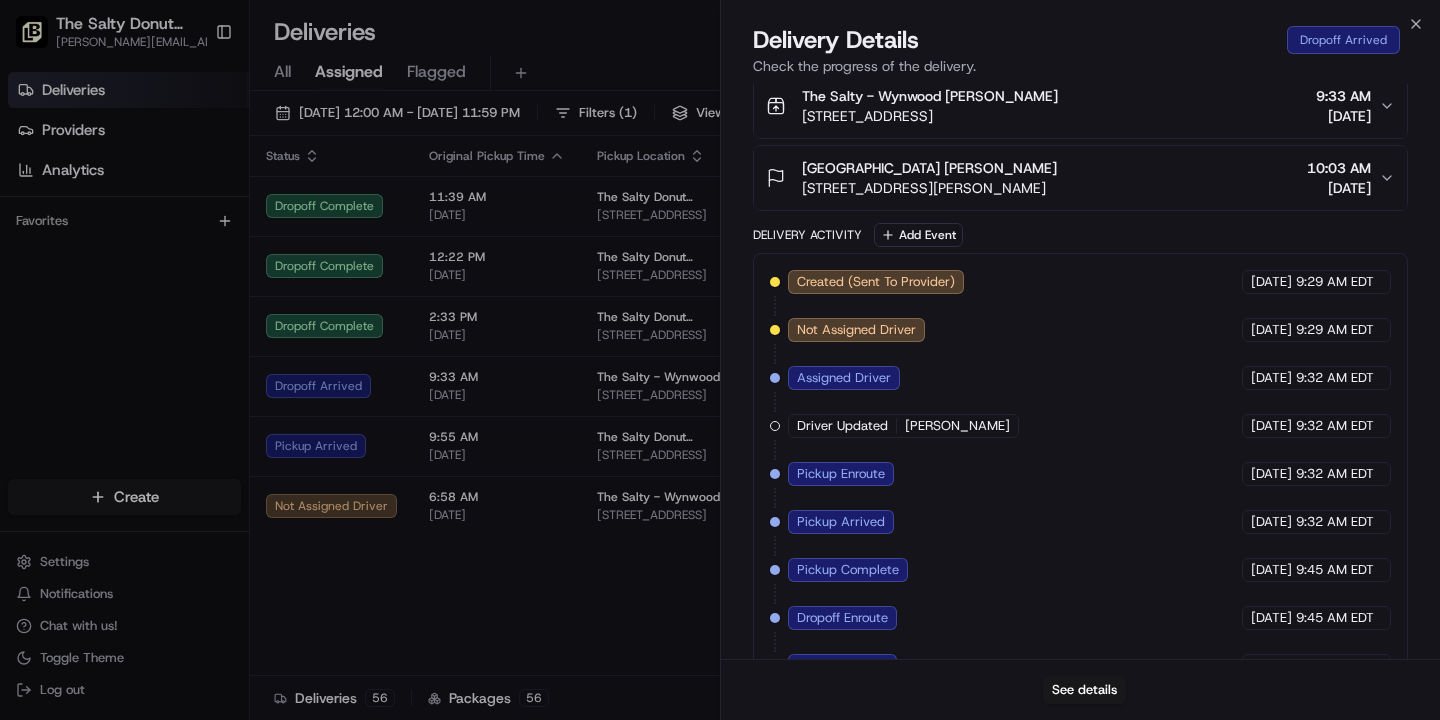 scroll, scrollTop: 575, scrollLeft: 0, axis: vertical 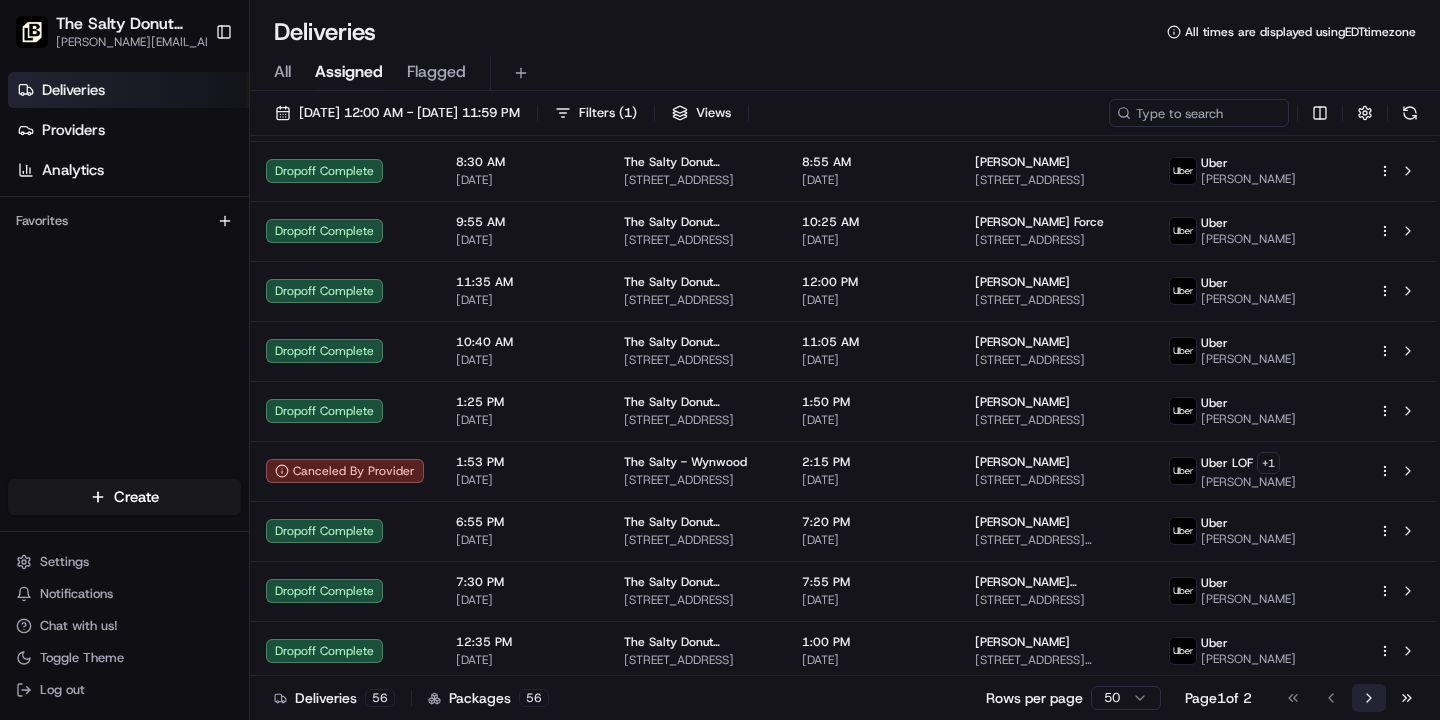 click on "Go to next page" at bounding box center (1369, 698) 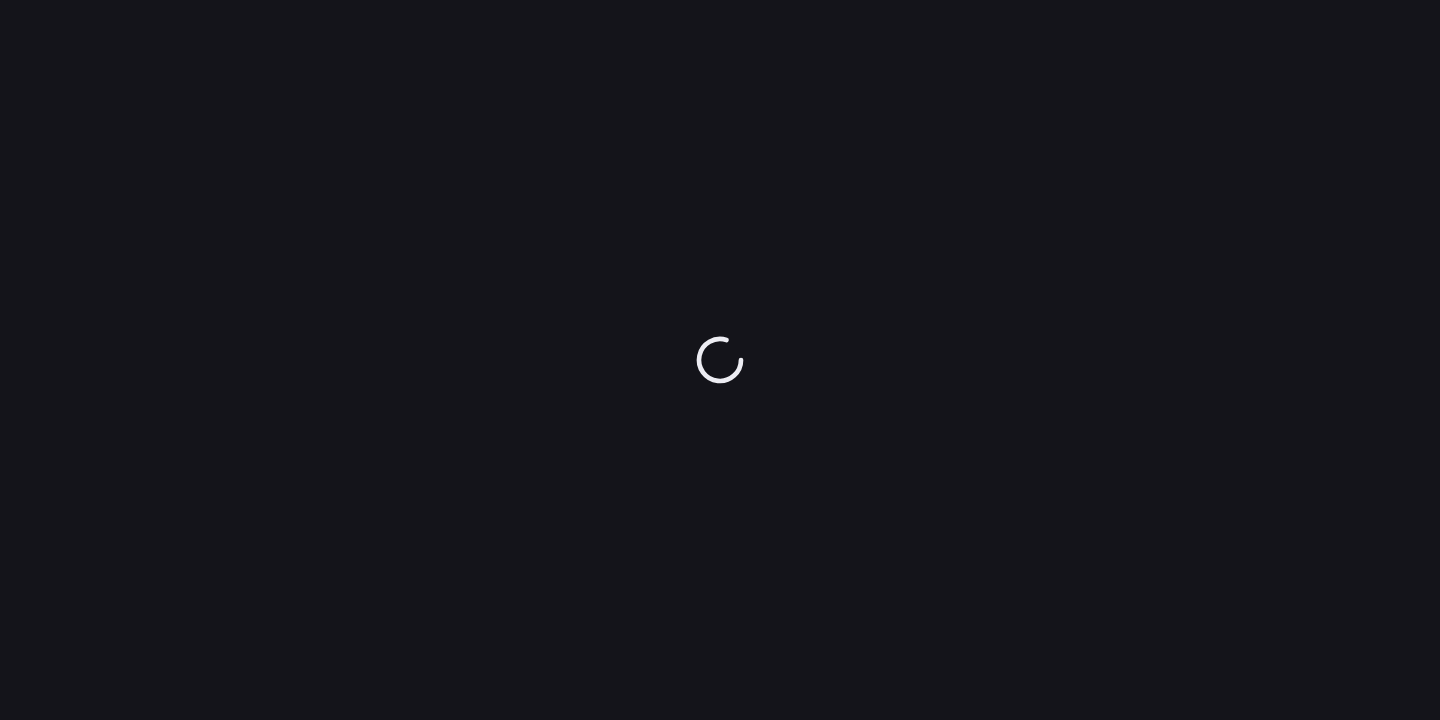 scroll, scrollTop: 0, scrollLeft: 0, axis: both 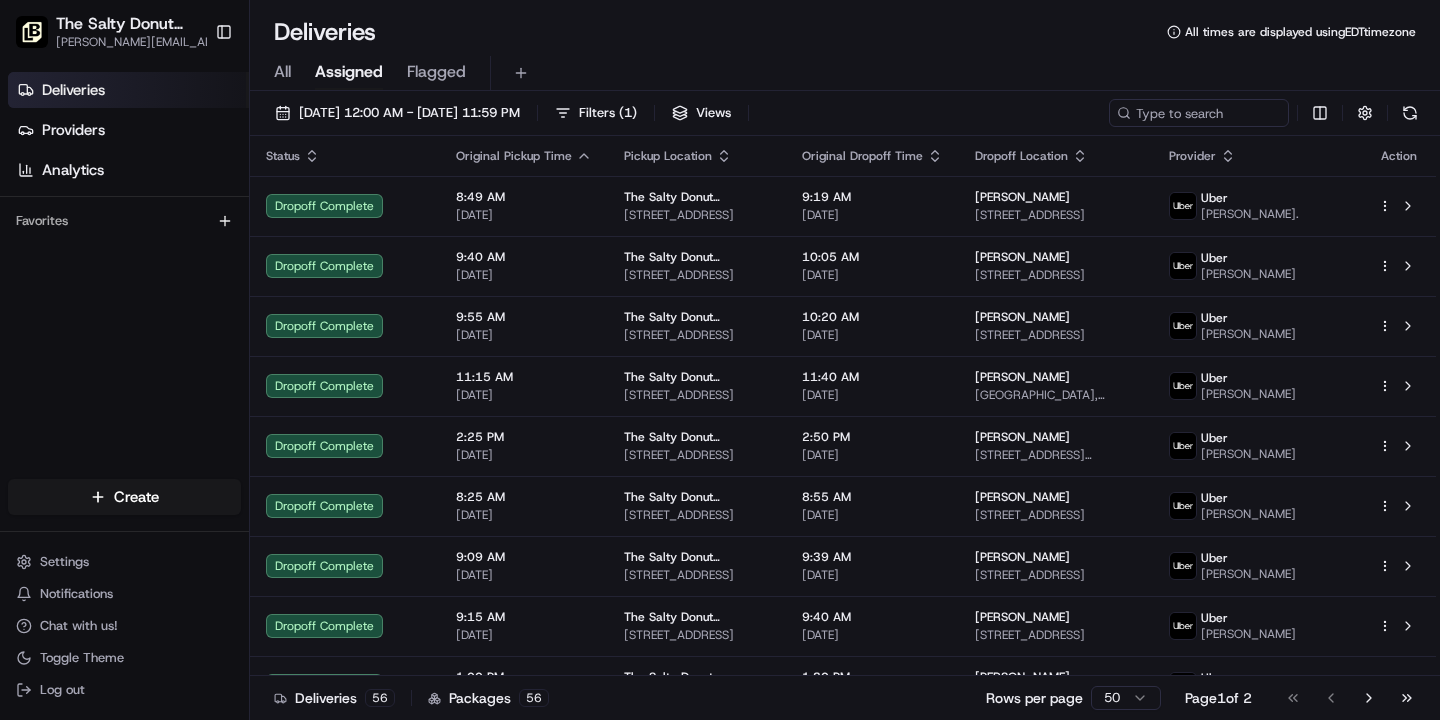 click on "All" at bounding box center (282, 72) 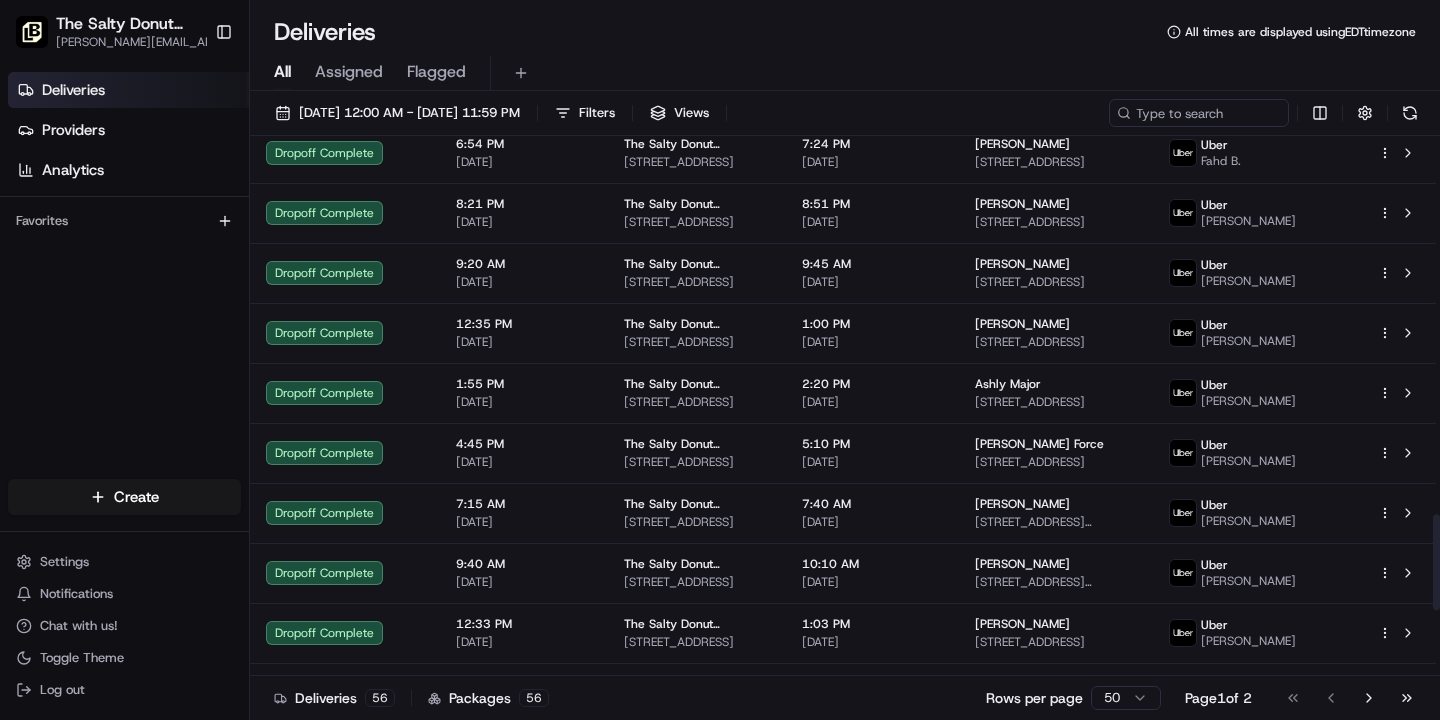 scroll, scrollTop: 2500, scrollLeft: 0, axis: vertical 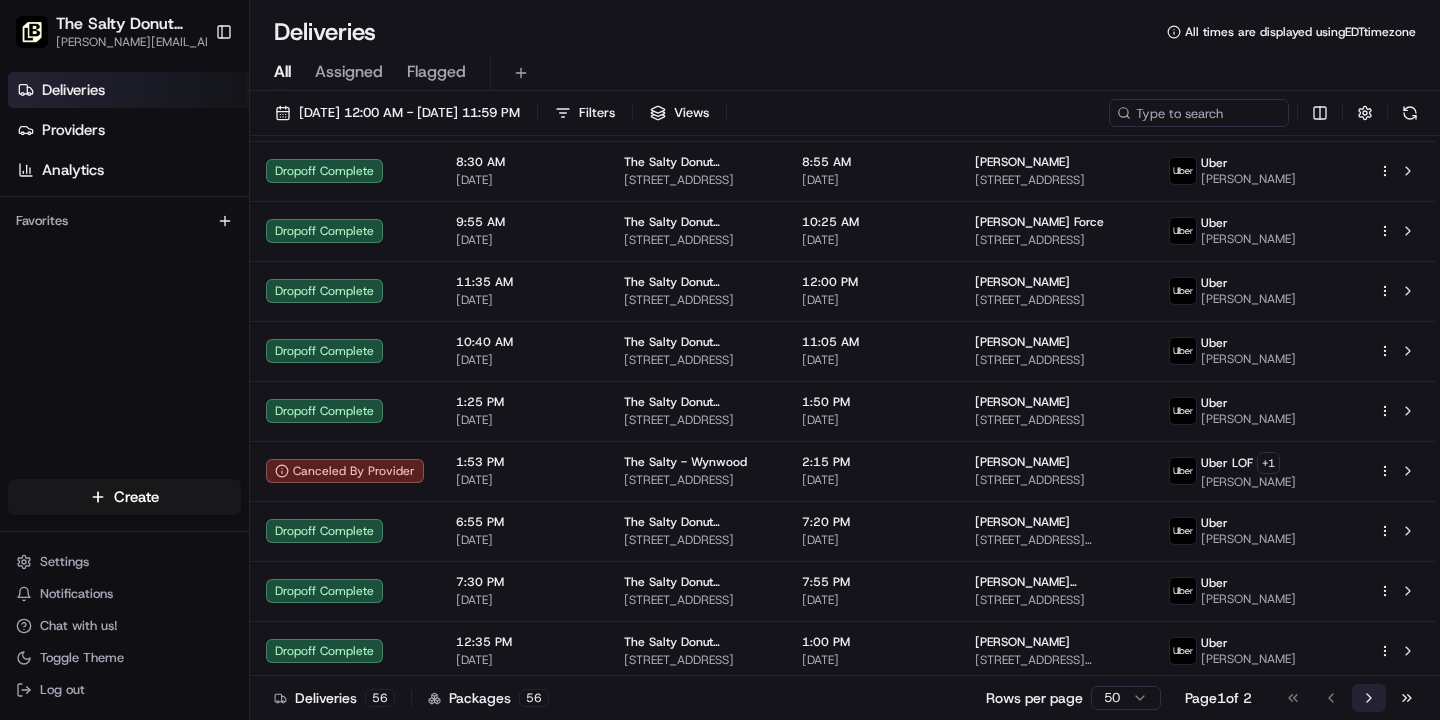 click on "Go to next page" at bounding box center [1369, 698] 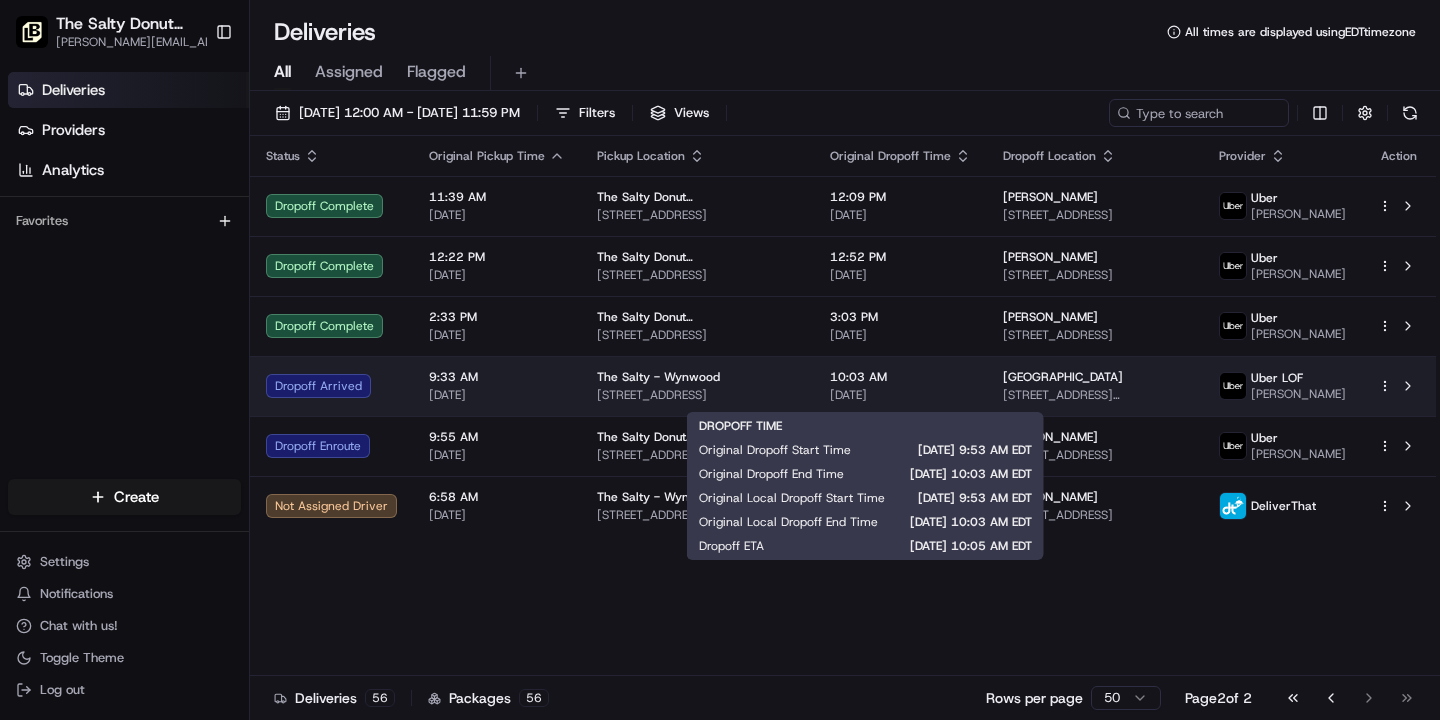 click on "[DATE]" at bounding box center (900, 395) 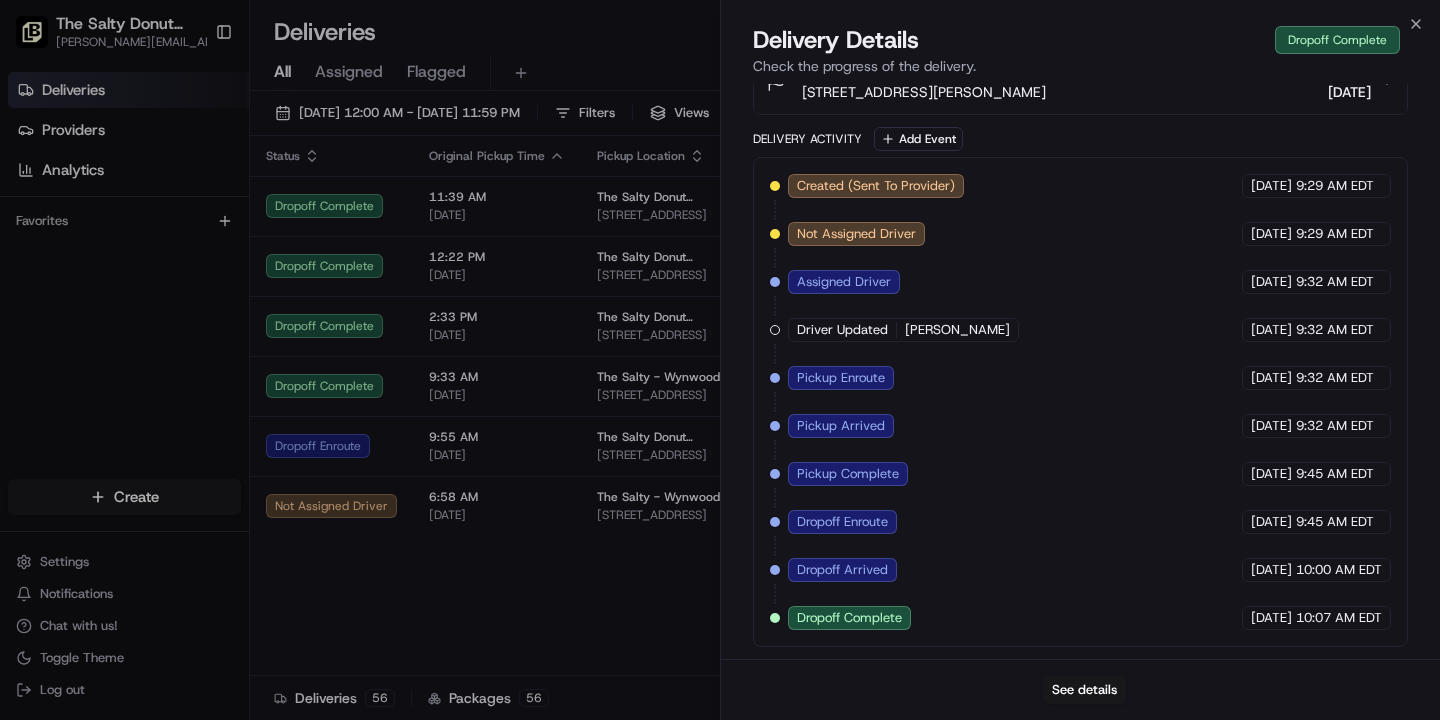 scroll, scrollTop: 0, scrollLeft: 0, axis: both 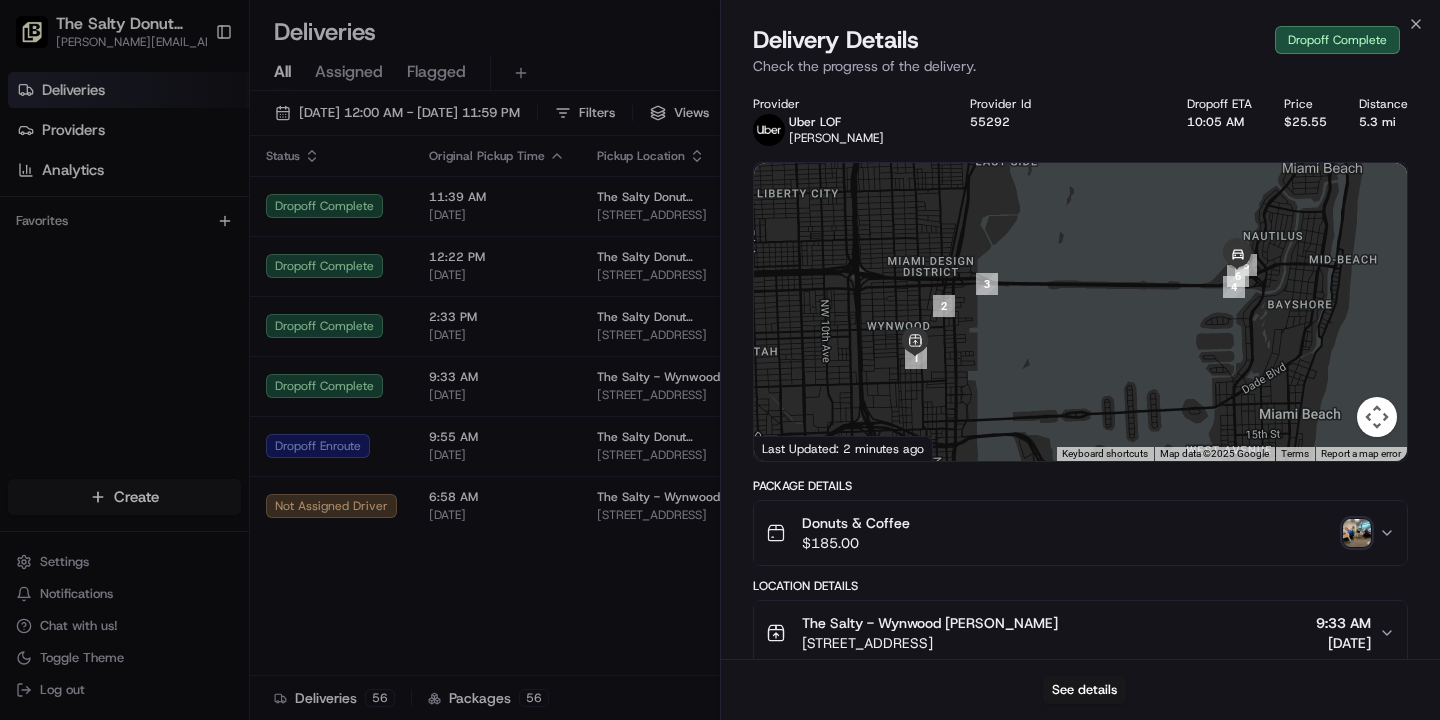 click at bounding box center (1357, 533) 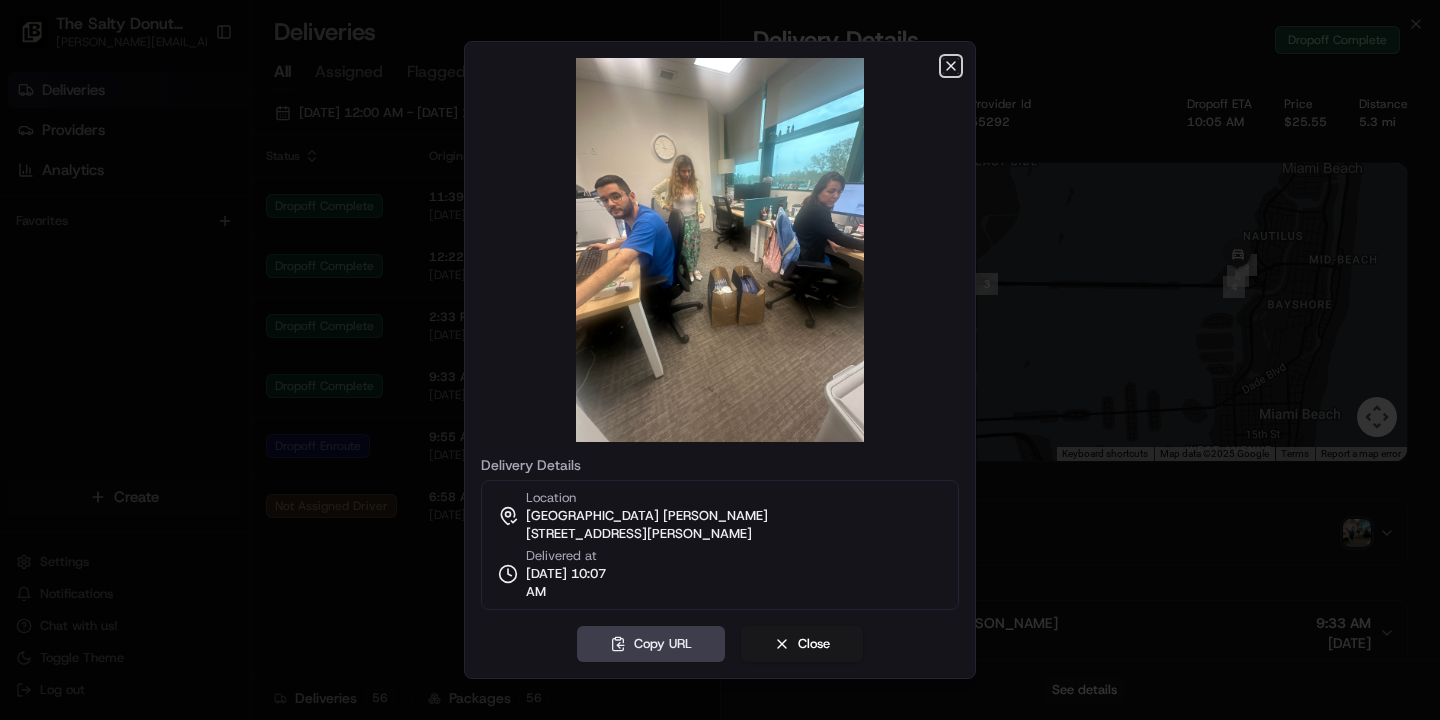 click 